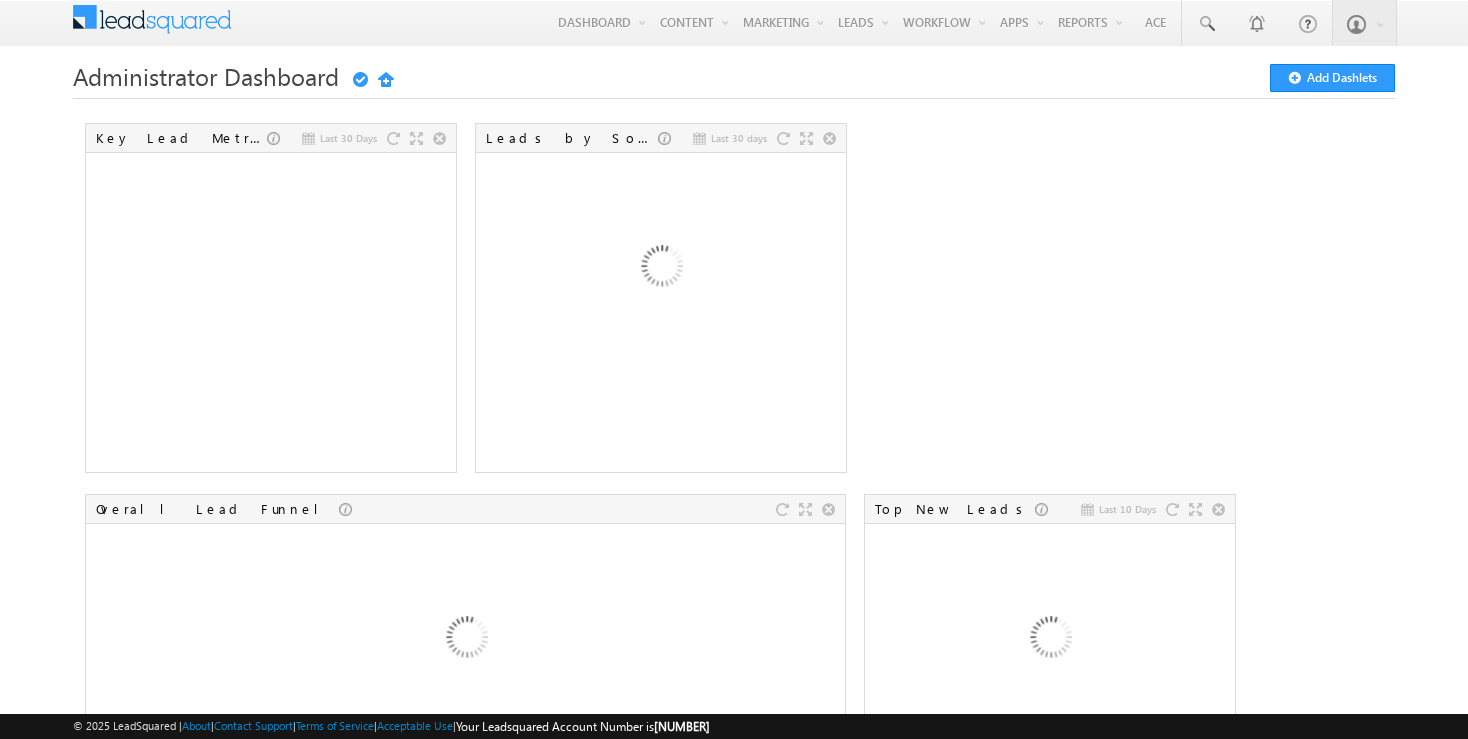 scroll, scrollTop: 0, scrollLeft: 0, axis: both 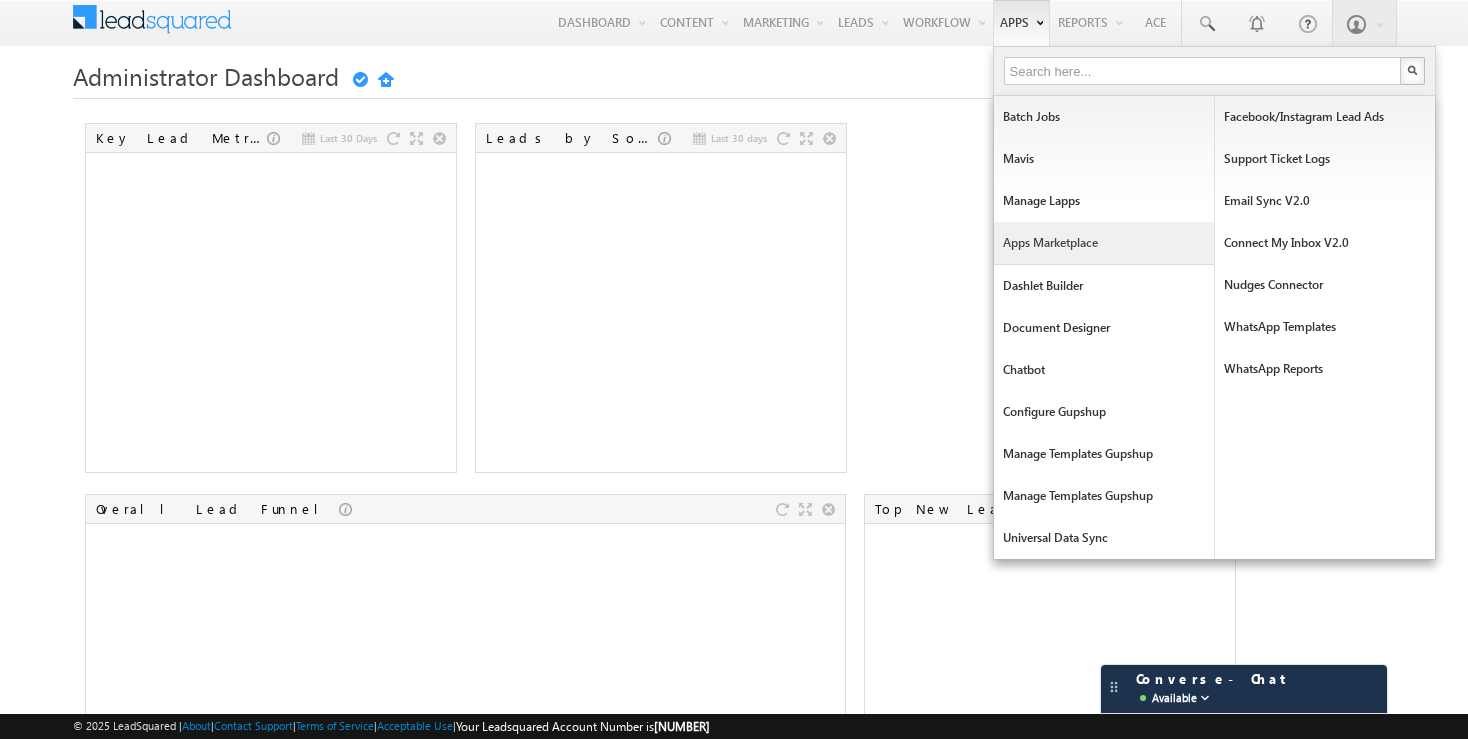 click on "Apps Marketplace" at bounding box center (1104, 243) 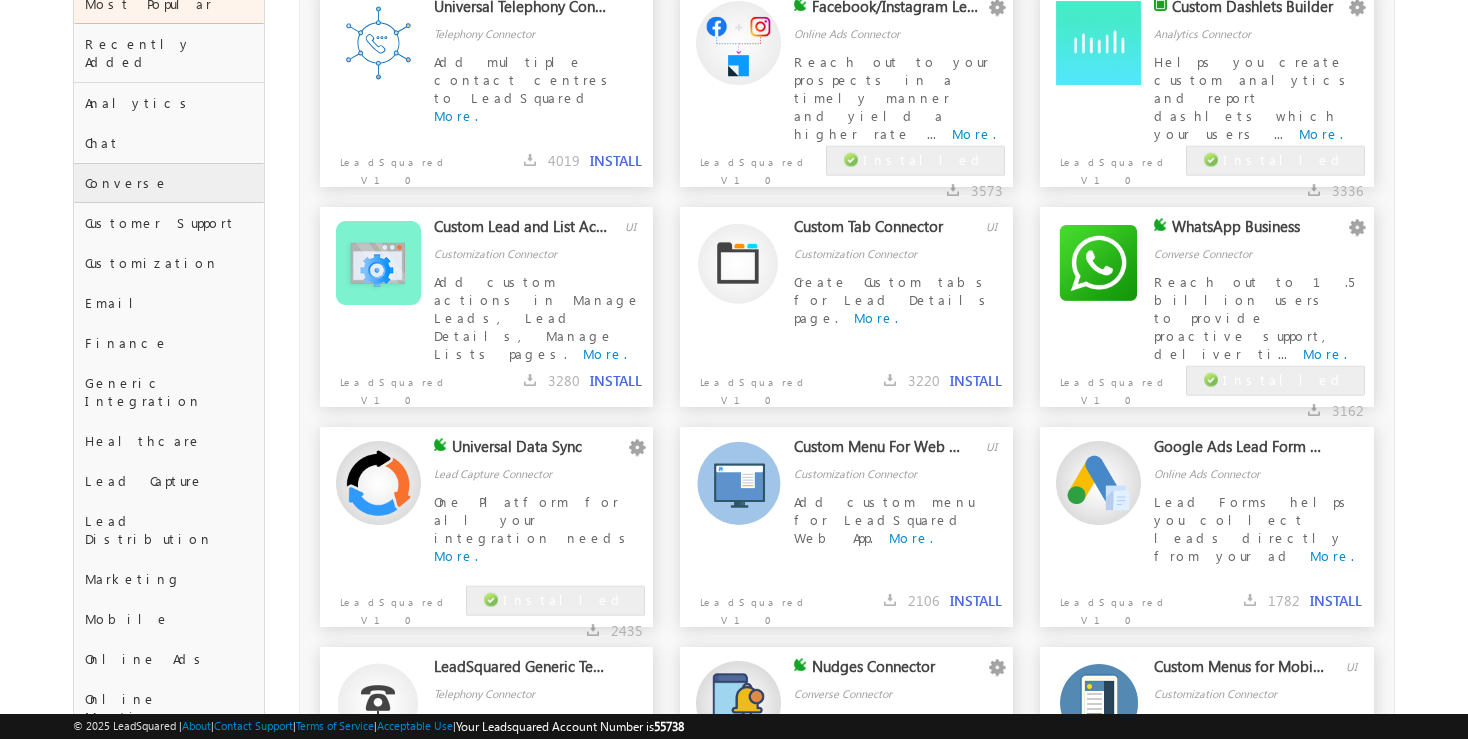 scroll, scrollTop: 0, scrollLeft: 0, axis: both 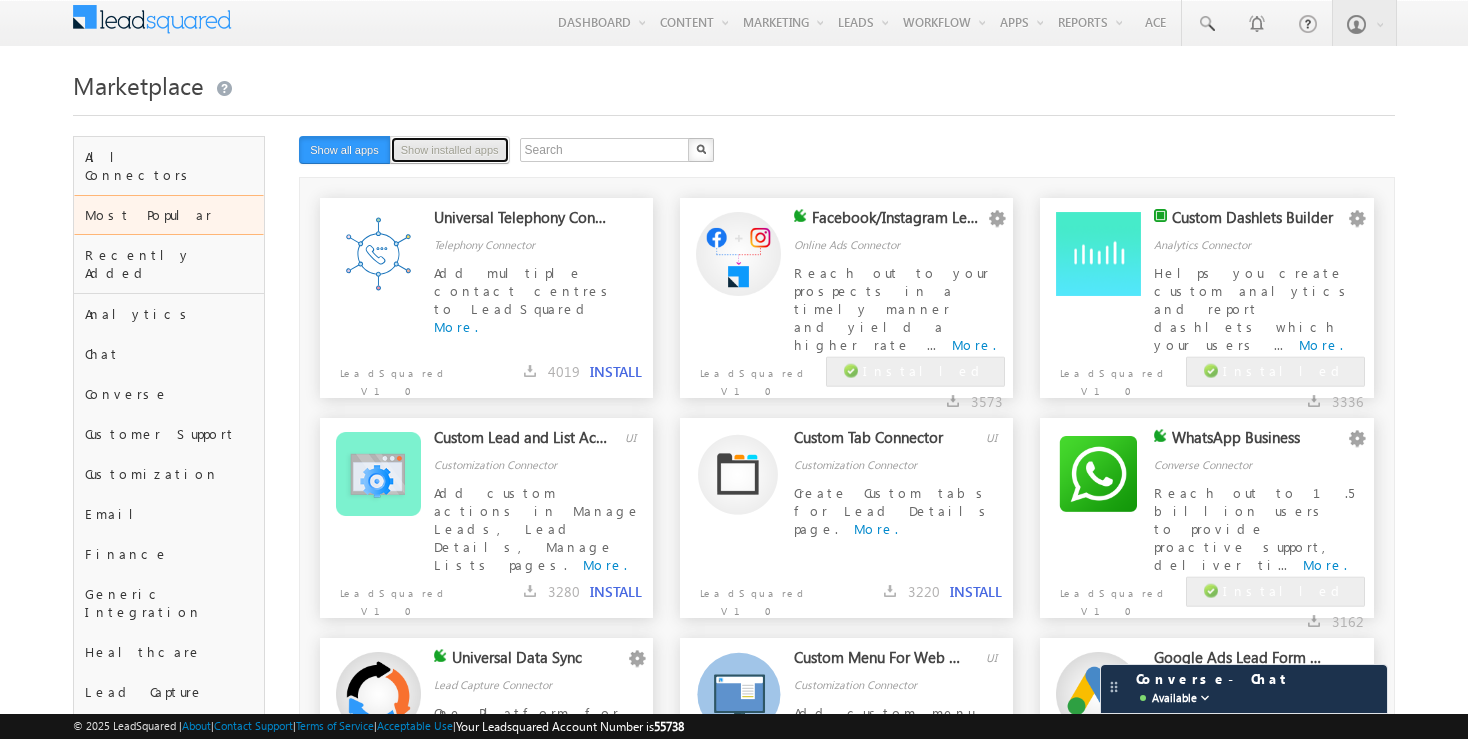 click on "Show installed apps" at bounding box center (450, 150) 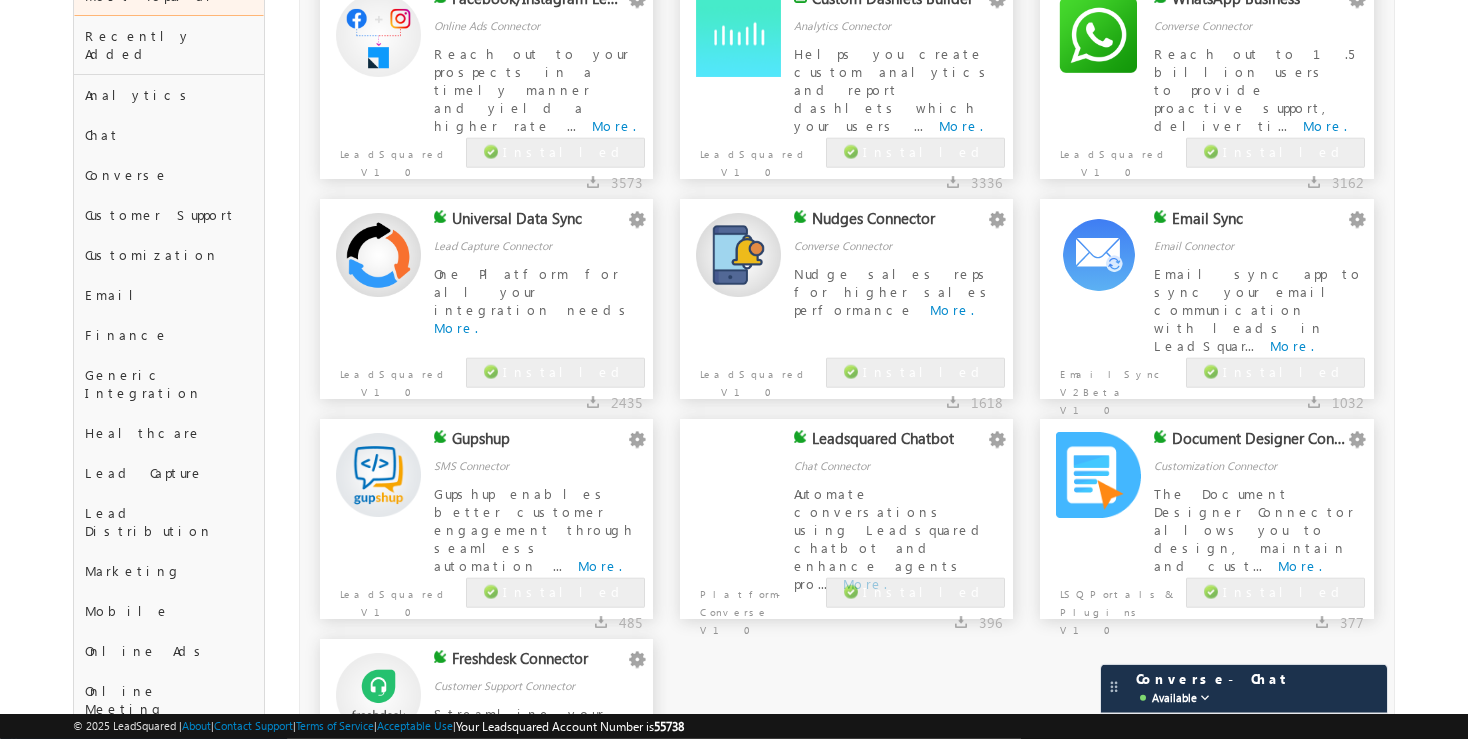 scroll, scrollTop: 316, scrollLeft: 0, axis: vertical 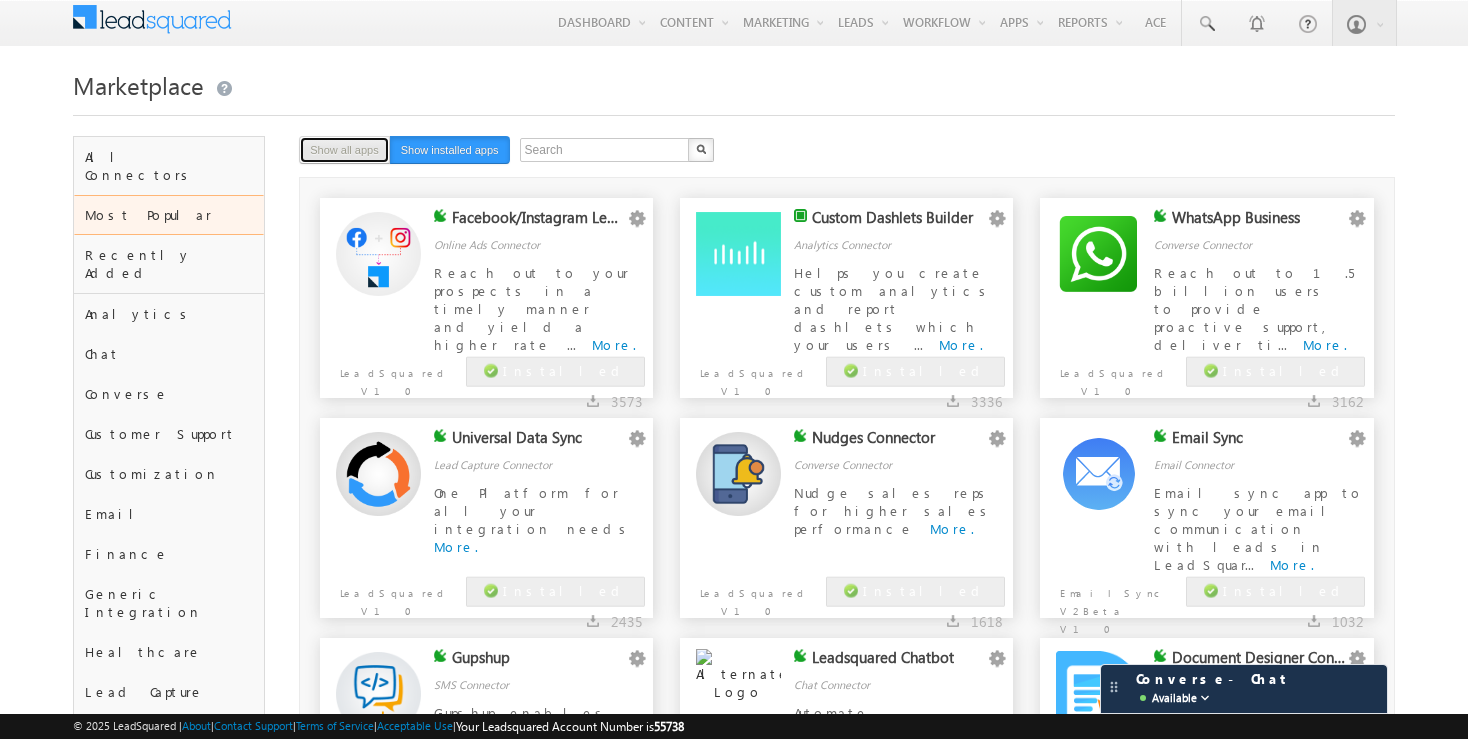 click on "Show all apps" at bounding box center (344, 150) 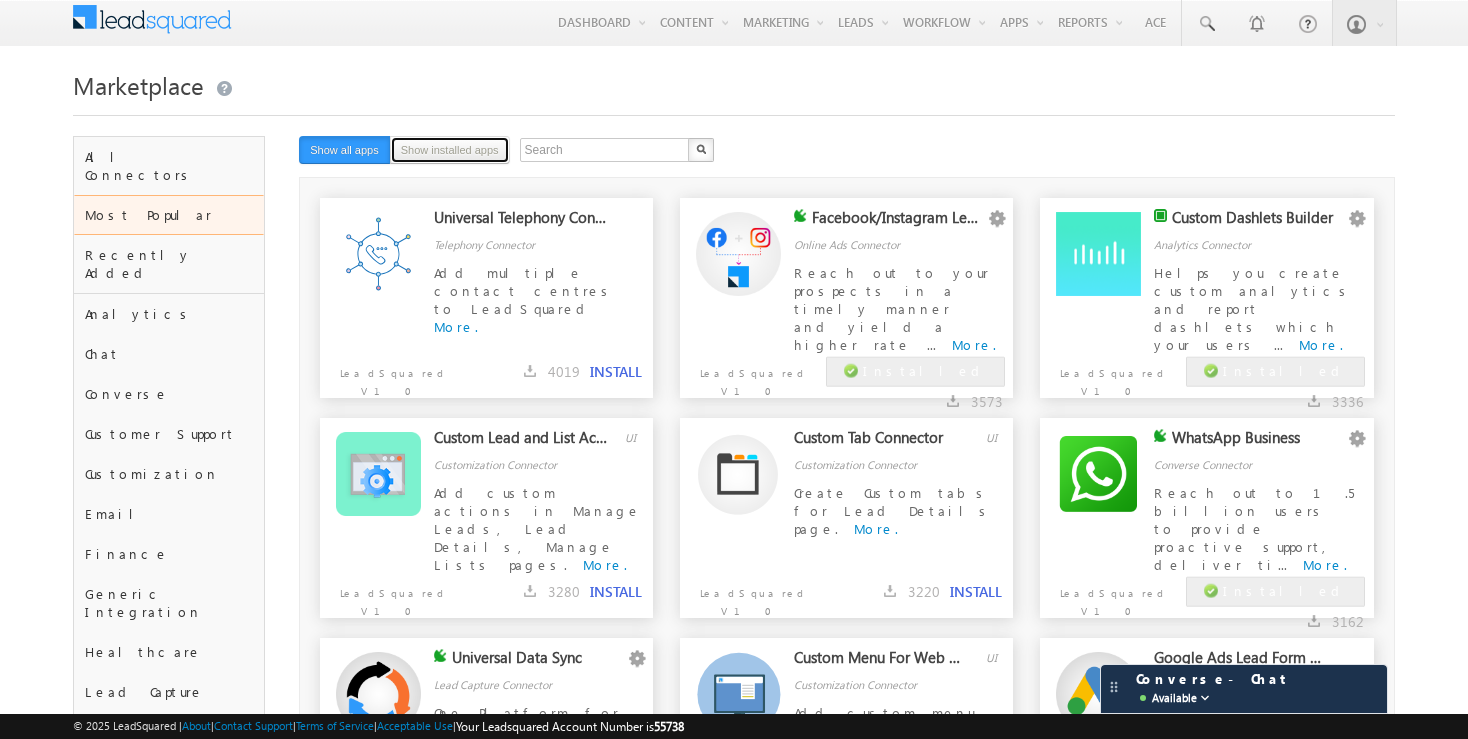 click on "Show installed apps" at bounding box center (450, 150) 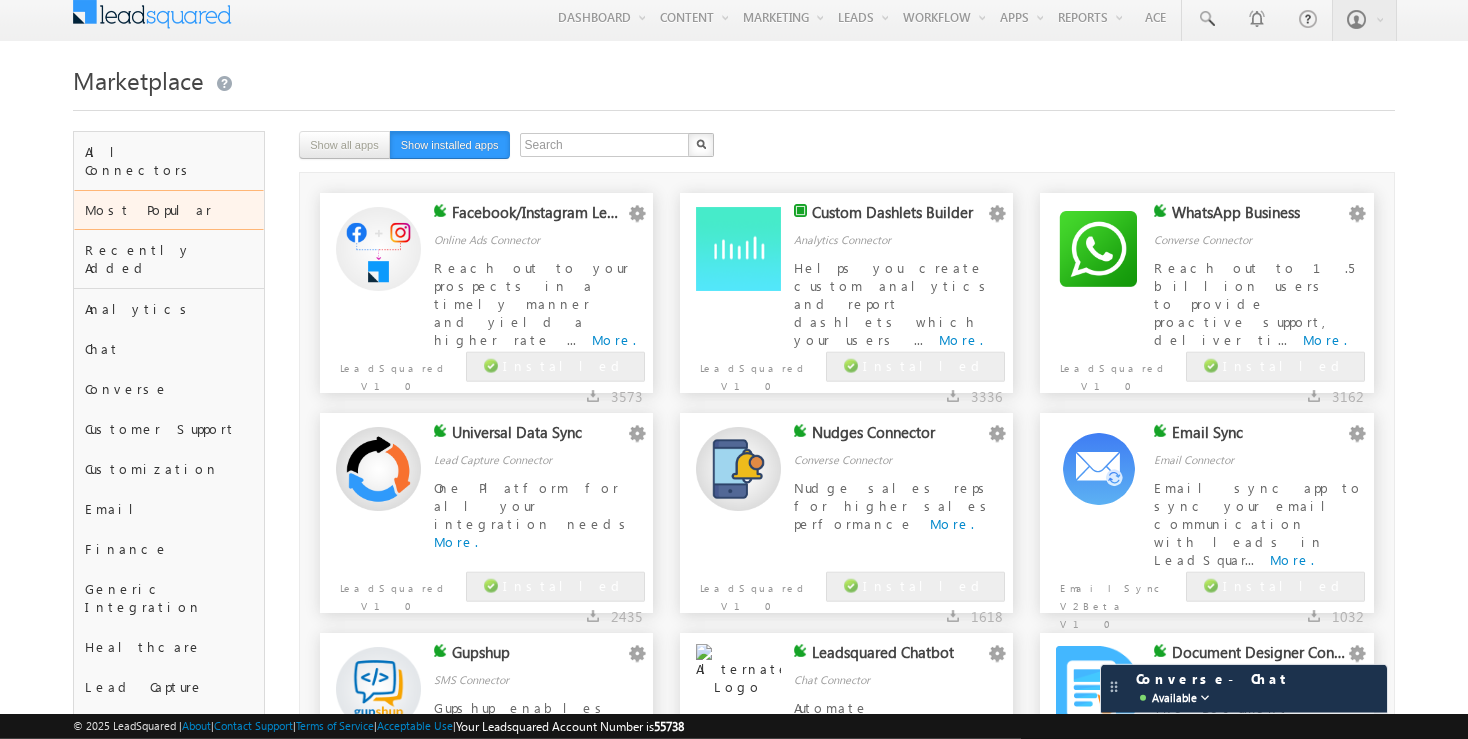 scroll, scrollTop: 0, scrollLeft: 0, axis: both 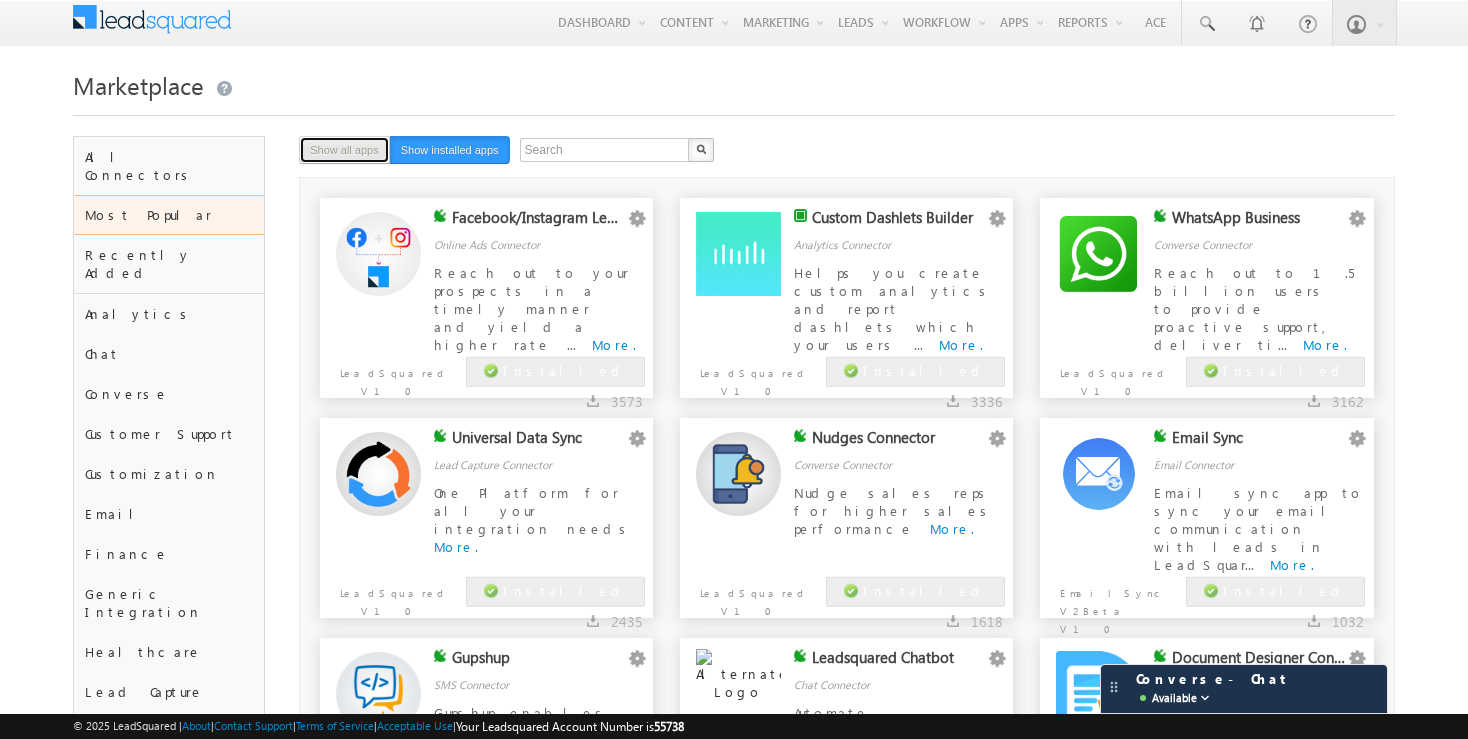 click on "Show all apps" at bounding box center [344, 150] 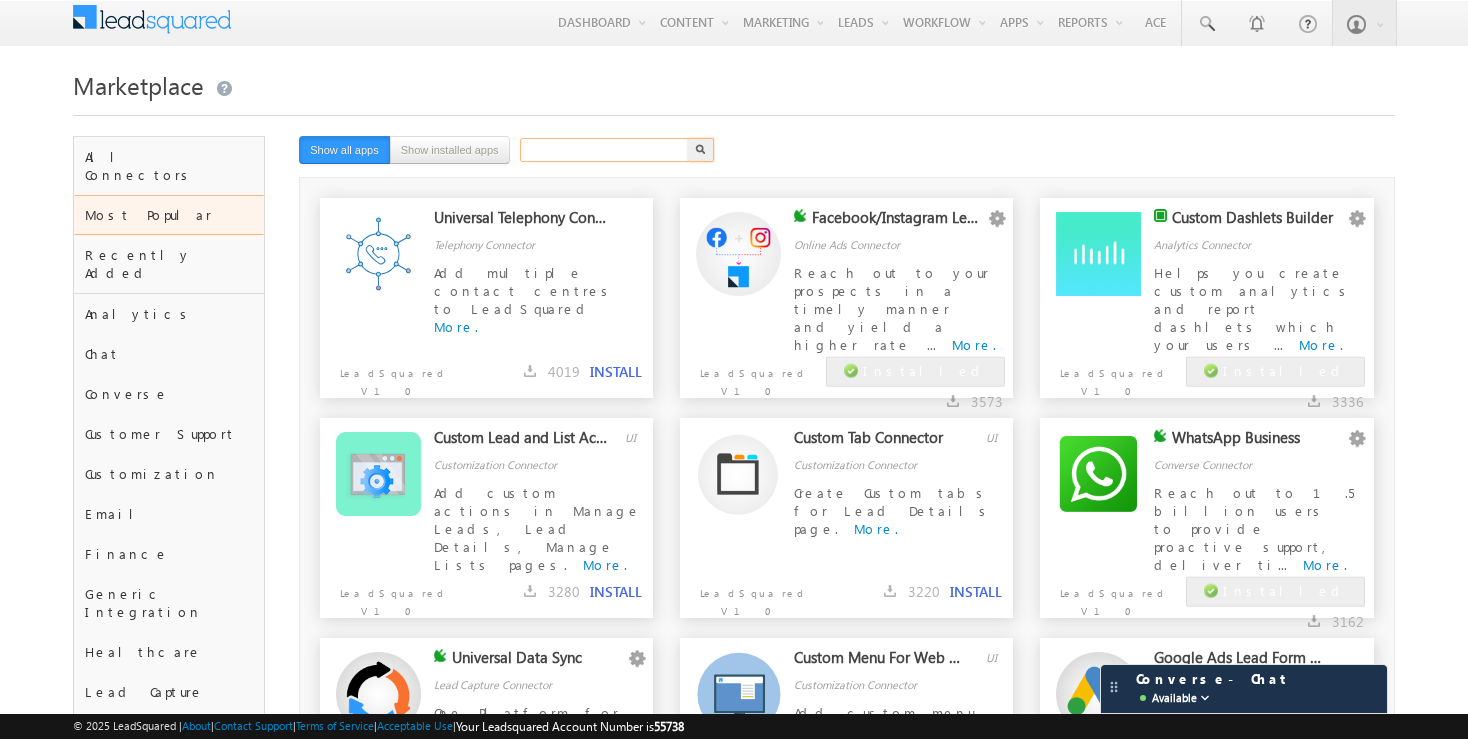 click at bounding box center [605, 150] 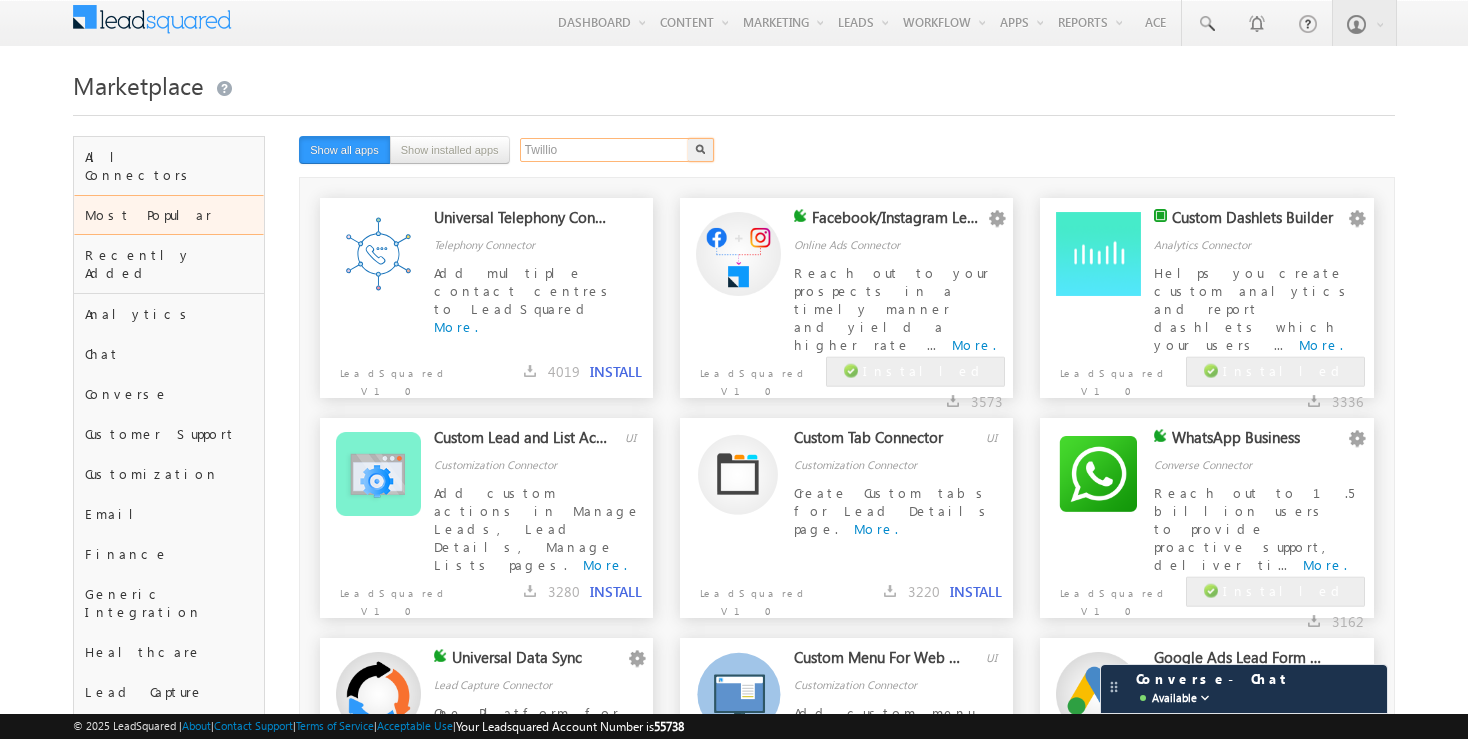 type on "Twillio" 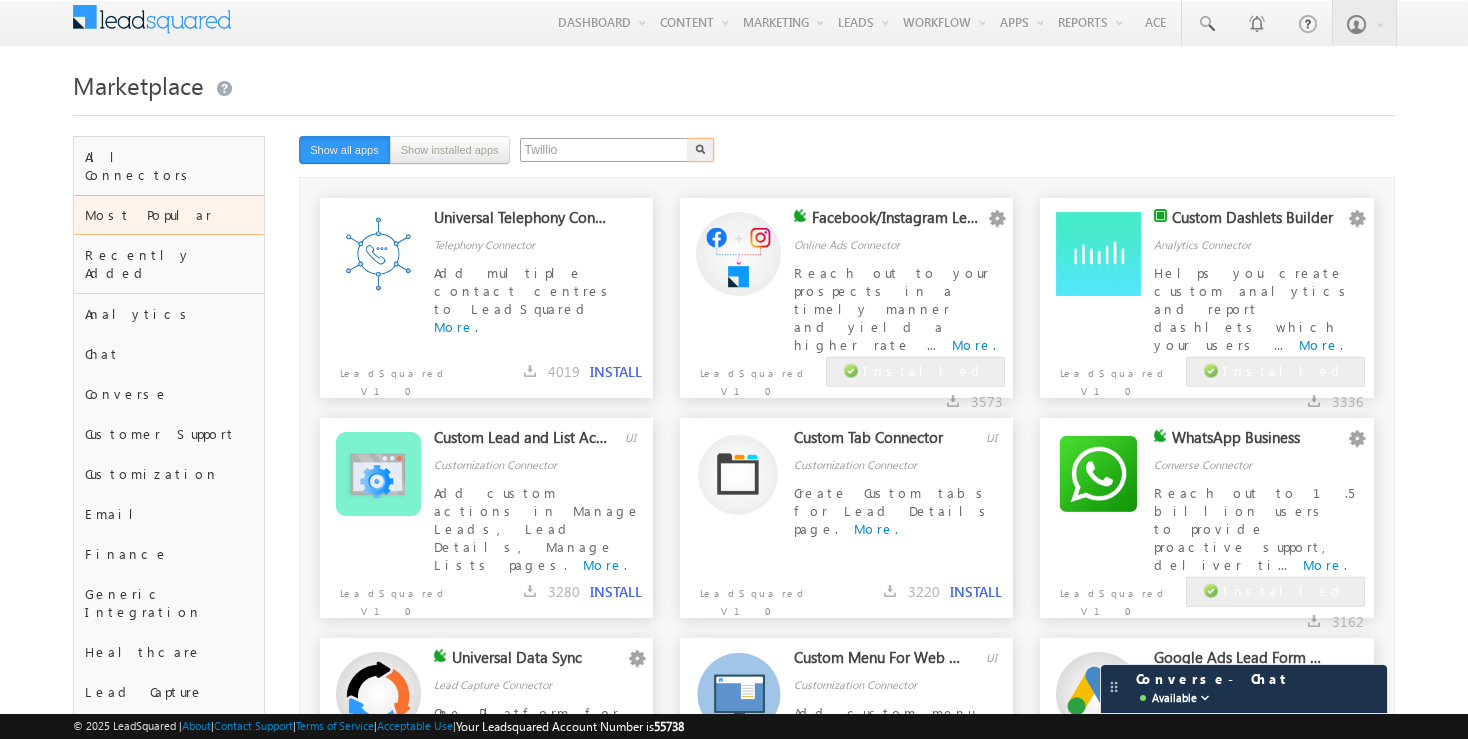 click at bounding box center (701, 150) 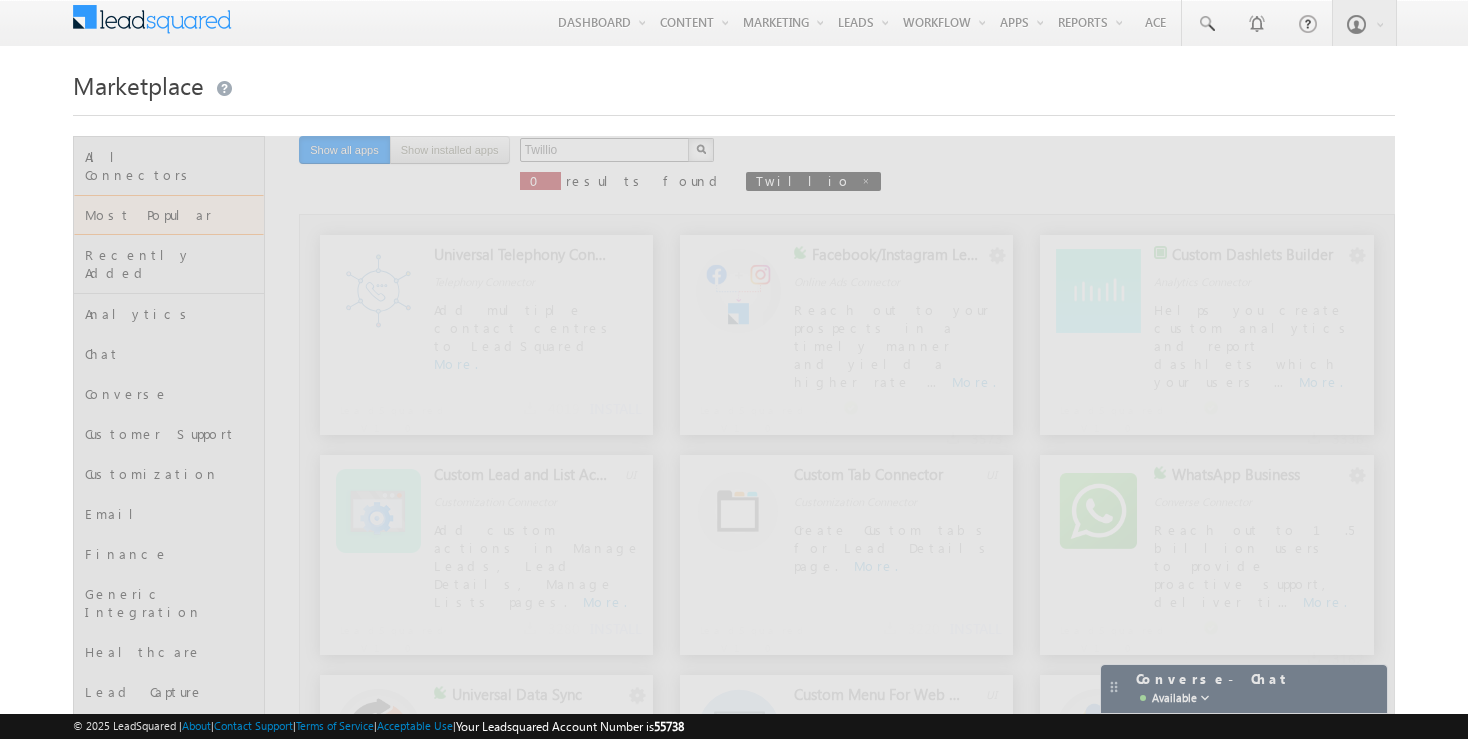 type 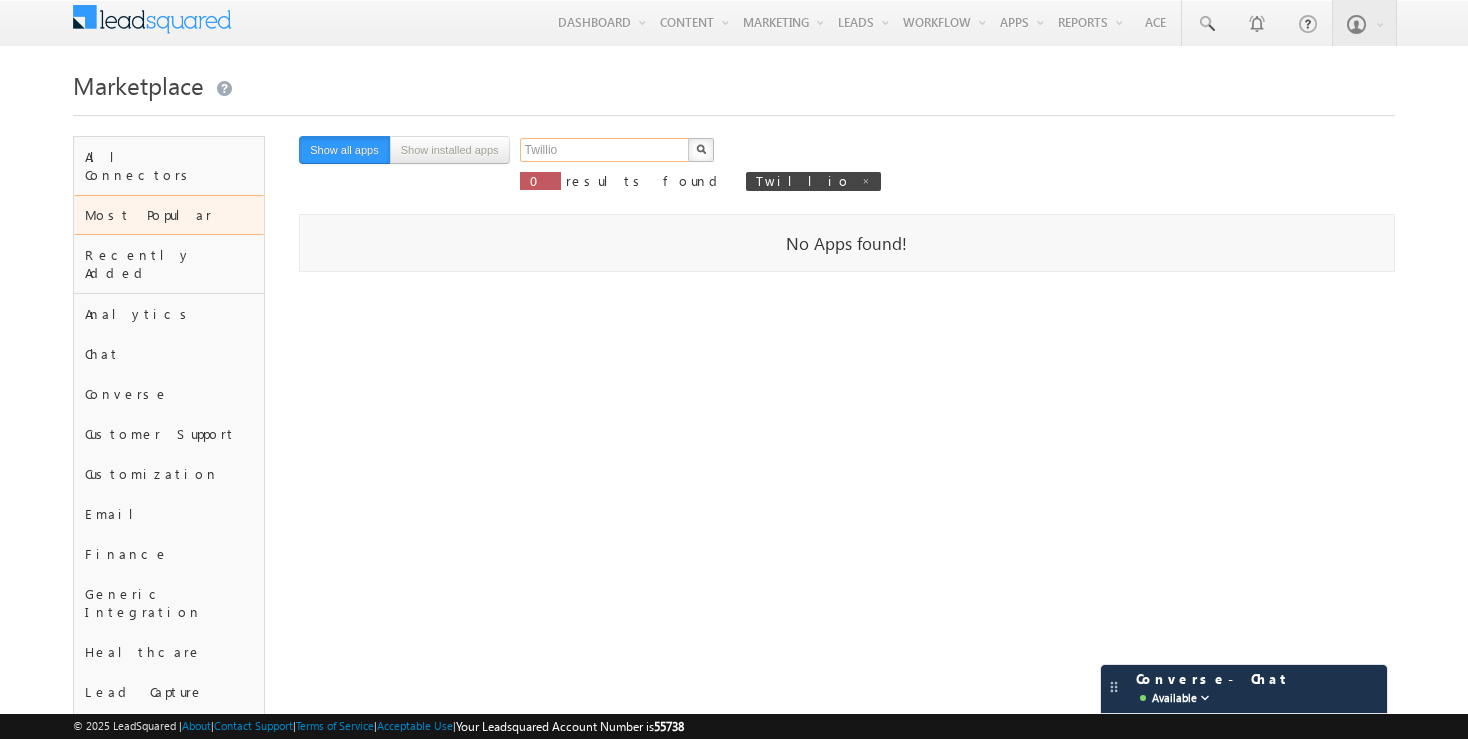 click on "Twillio" at bounding box center [605, 150] 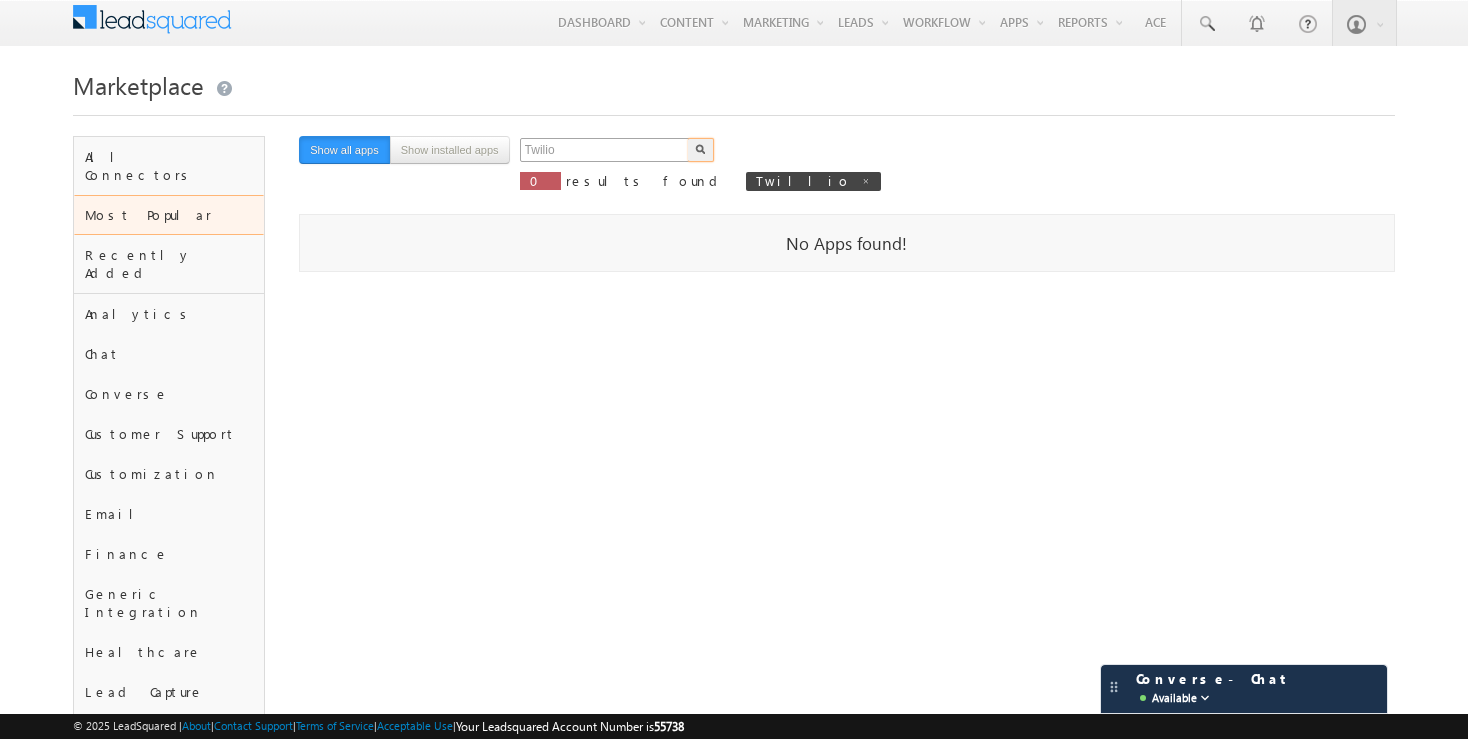 click at bounding box center (701, 150) 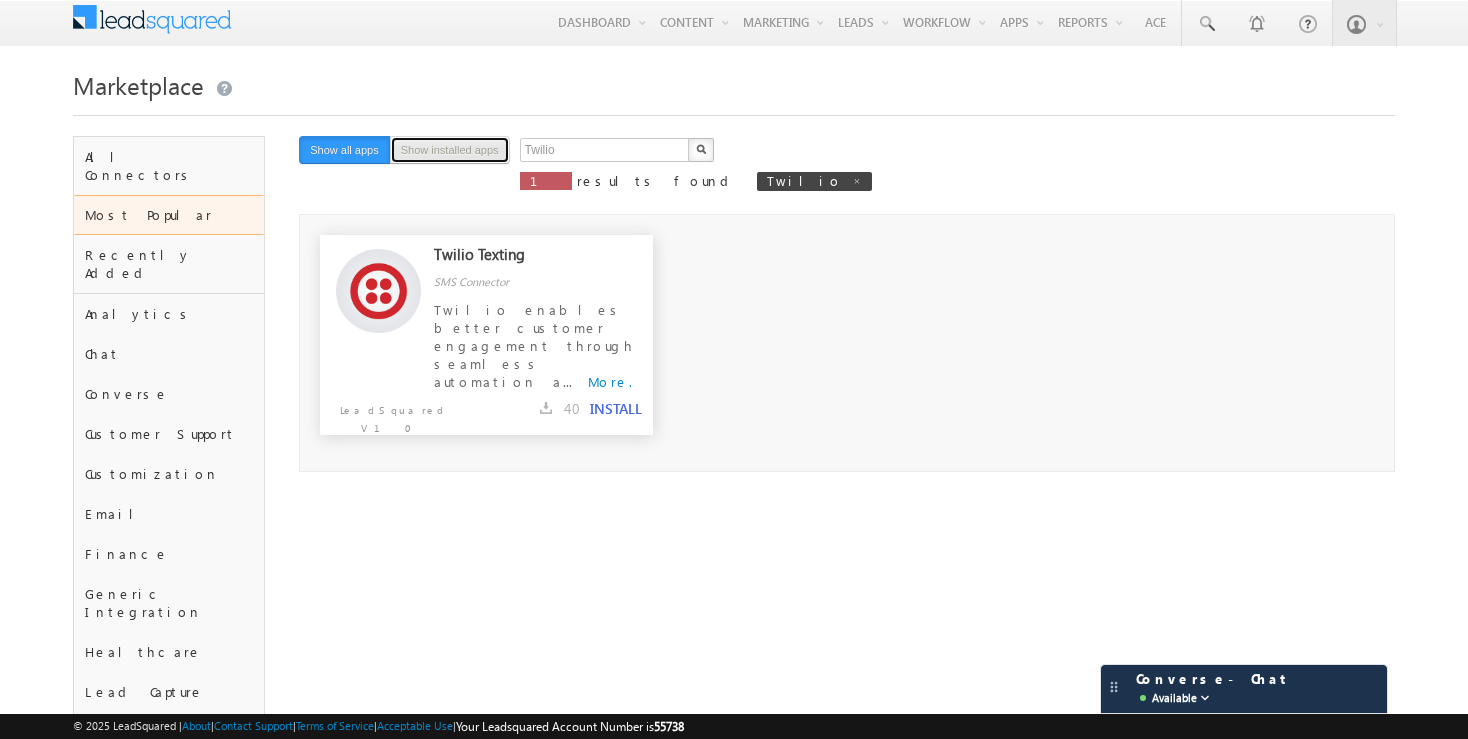 click on "Show installed apps" at bounding box center (450, 150) 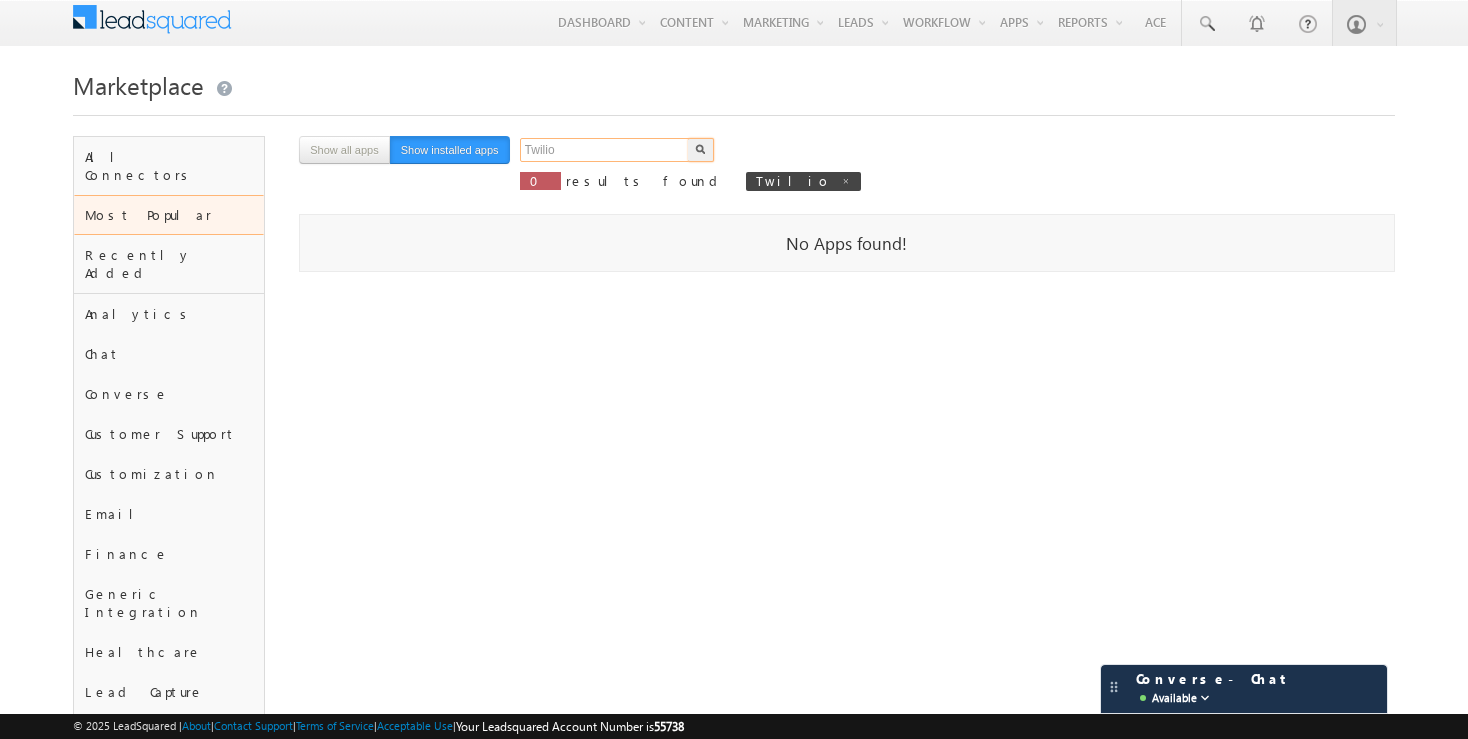 click on "Twilio" at bounding box center (605, 150) 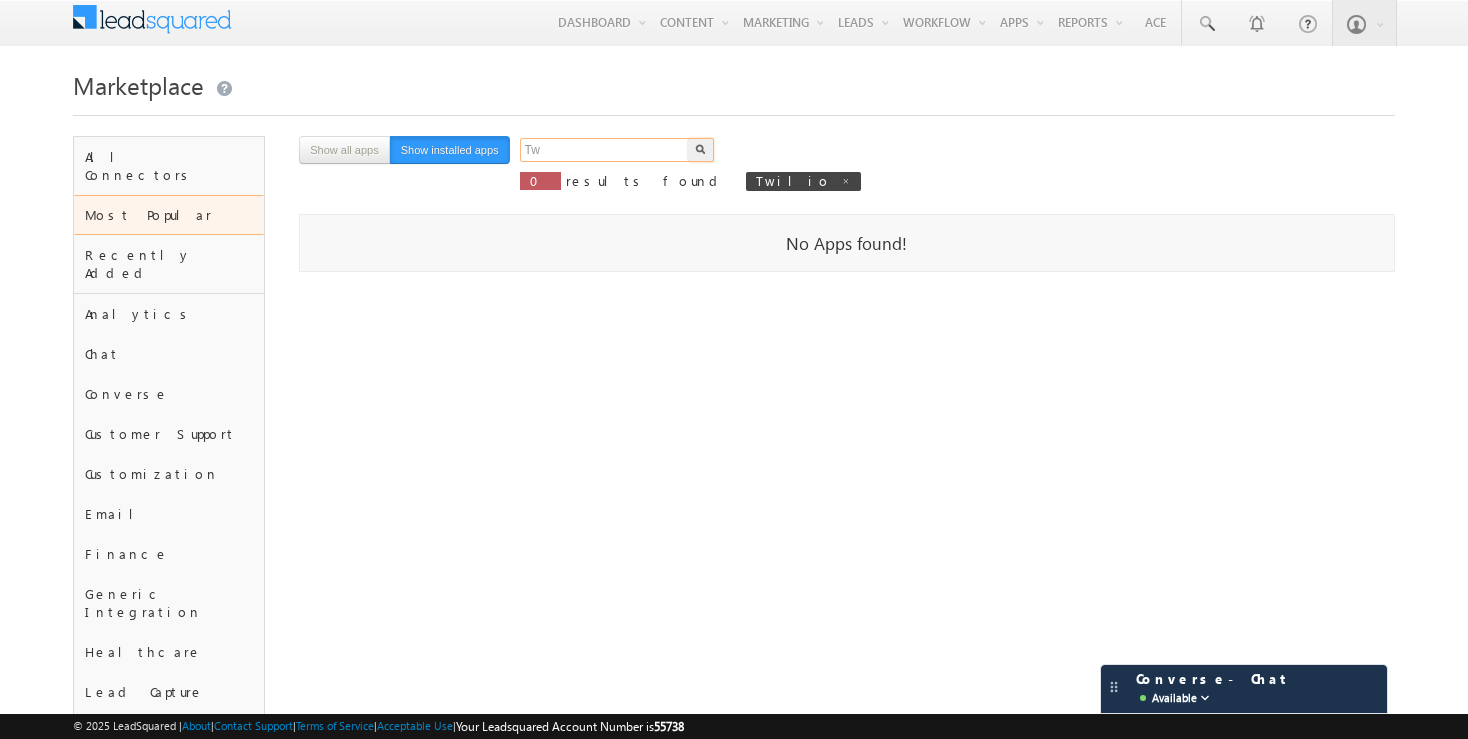 type on "T" 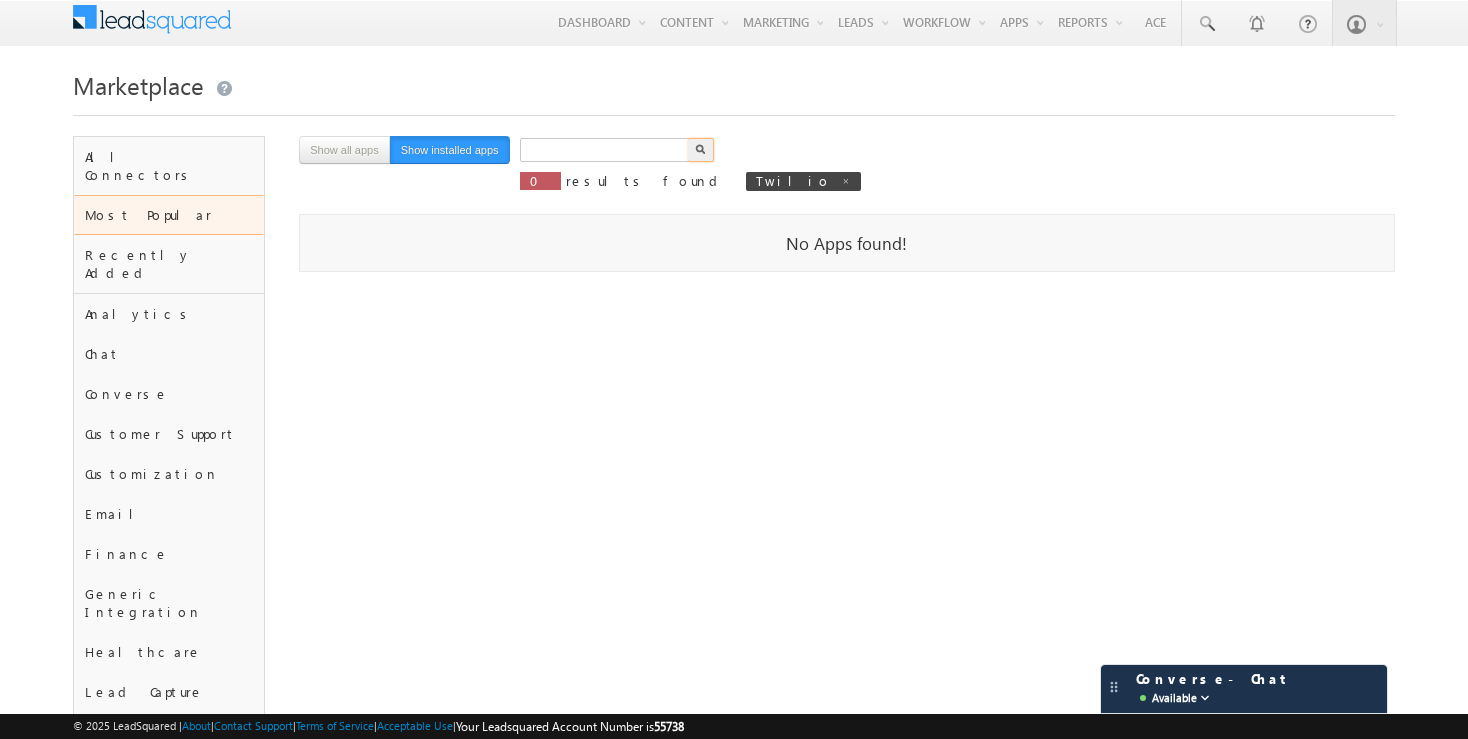 type on "Search" 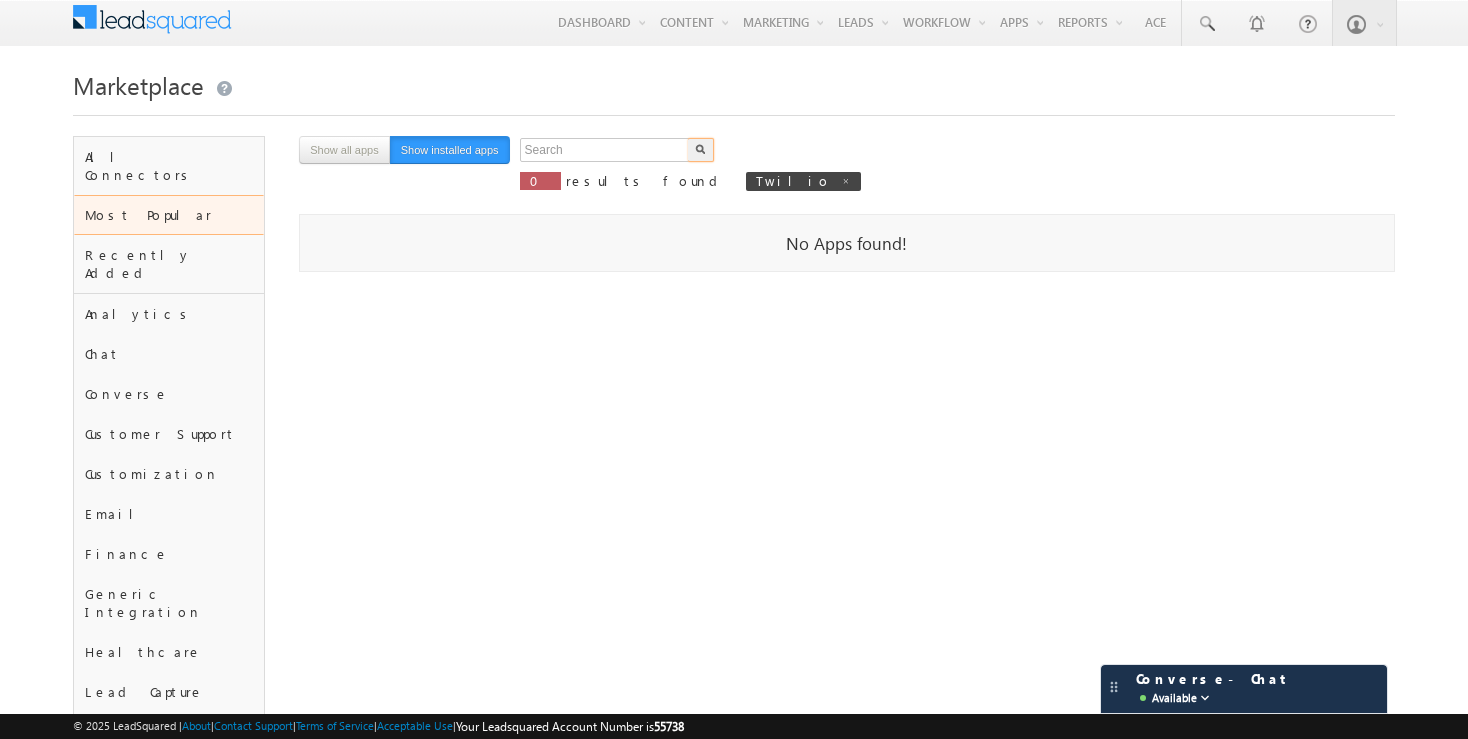 click on "All Connectors
Most Popular
Recently Added
Analytics
Chat
Converse
Customer Support
Customization
Email
Finance
Generic Integration
Healthcare
Search" at bounding box center [733, 800] 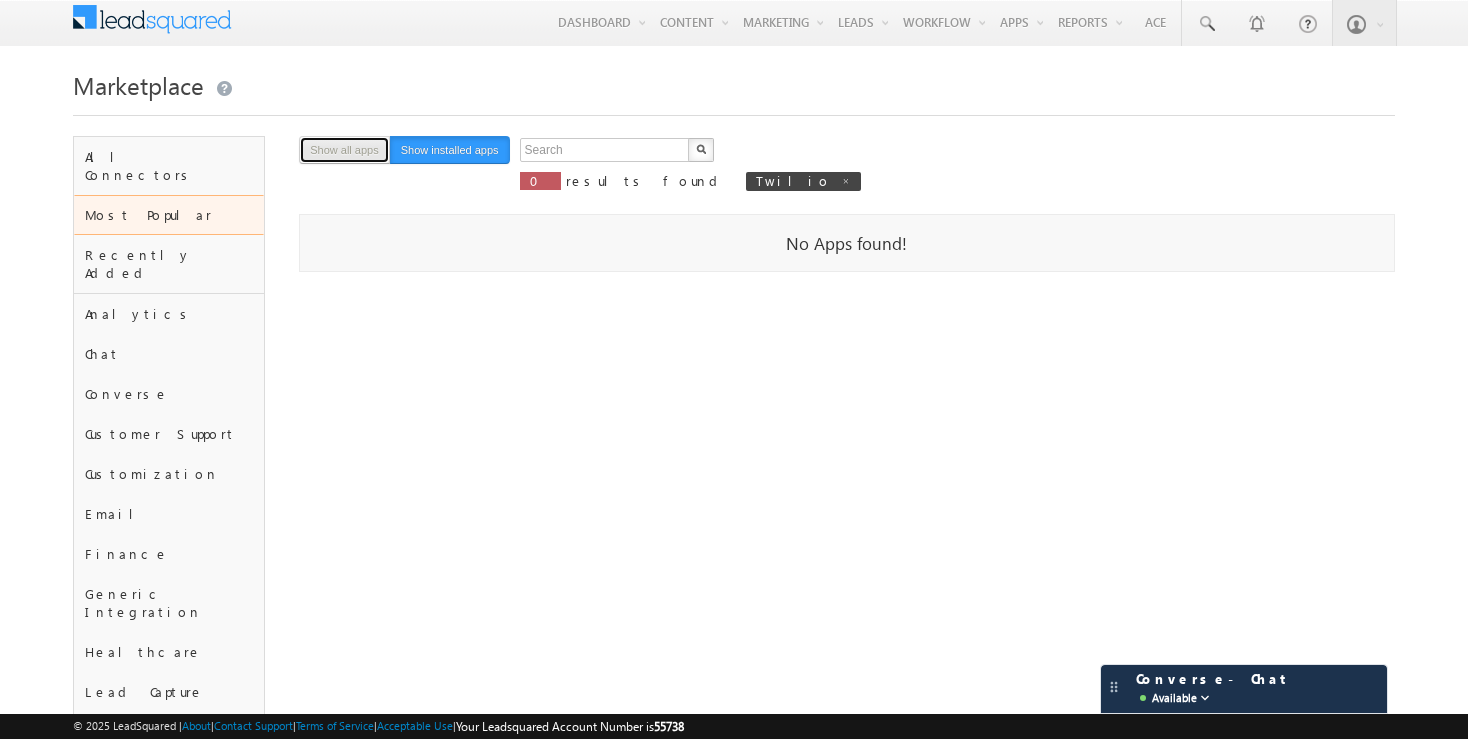 click on "Show all apps" at bounding box center (344, 150) 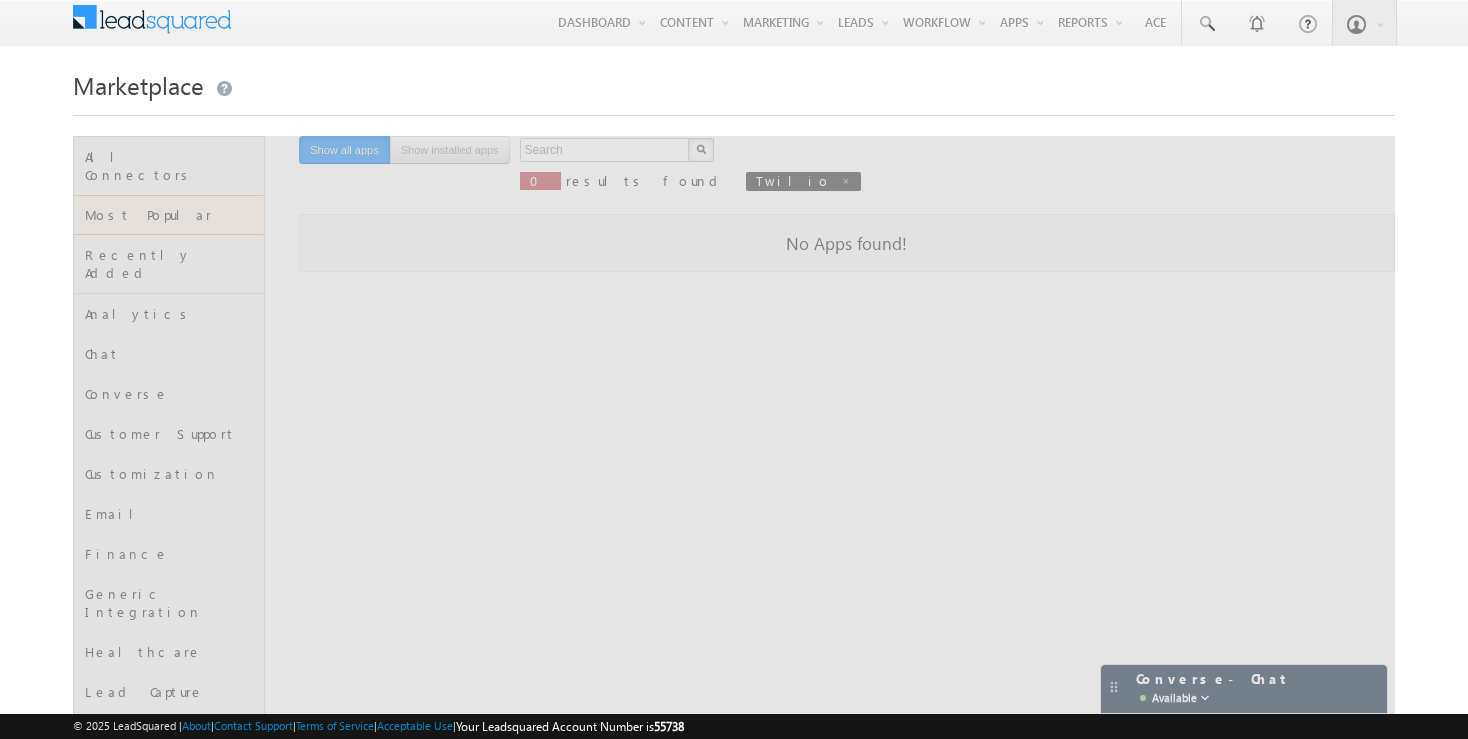 click at bounding box center [733, 837] 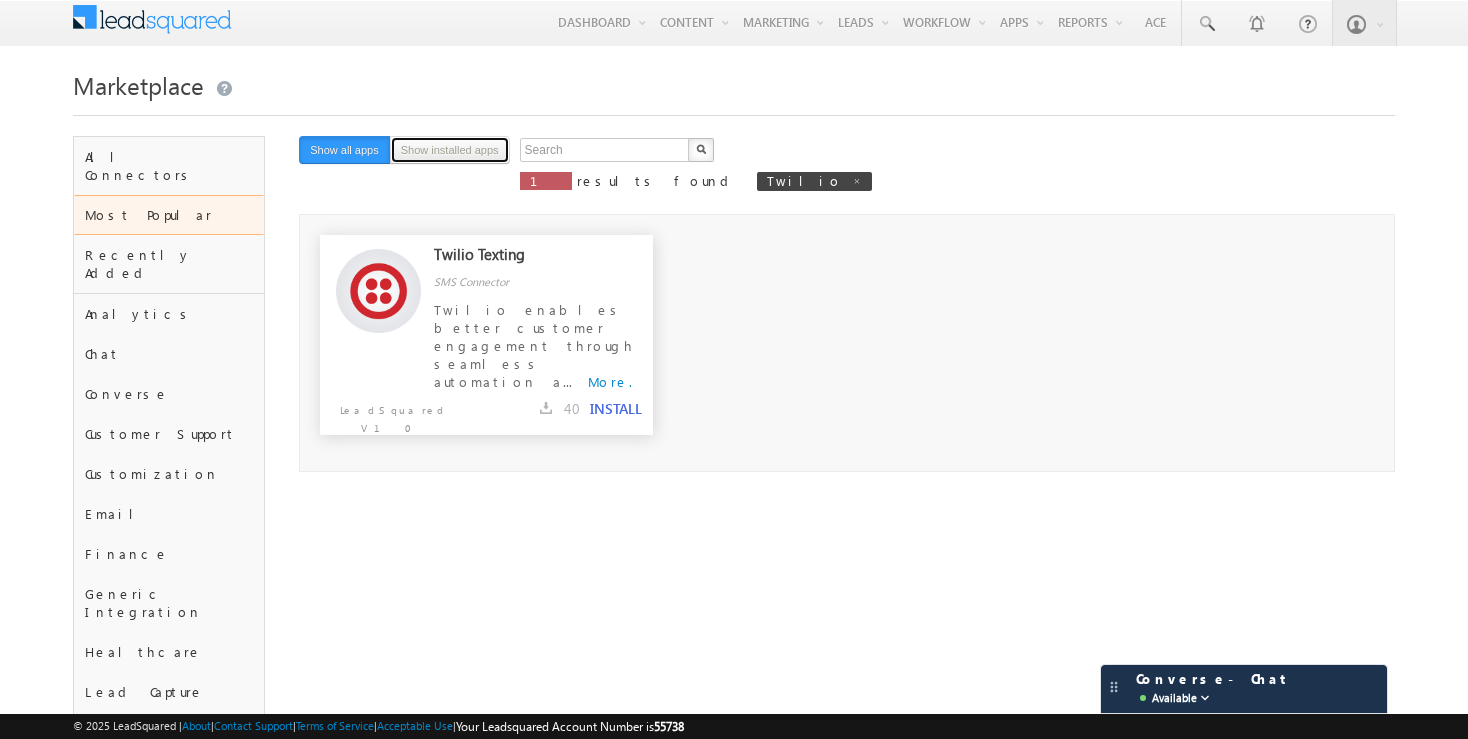 click on "Show installed apps" at bounding box center (450, 150) 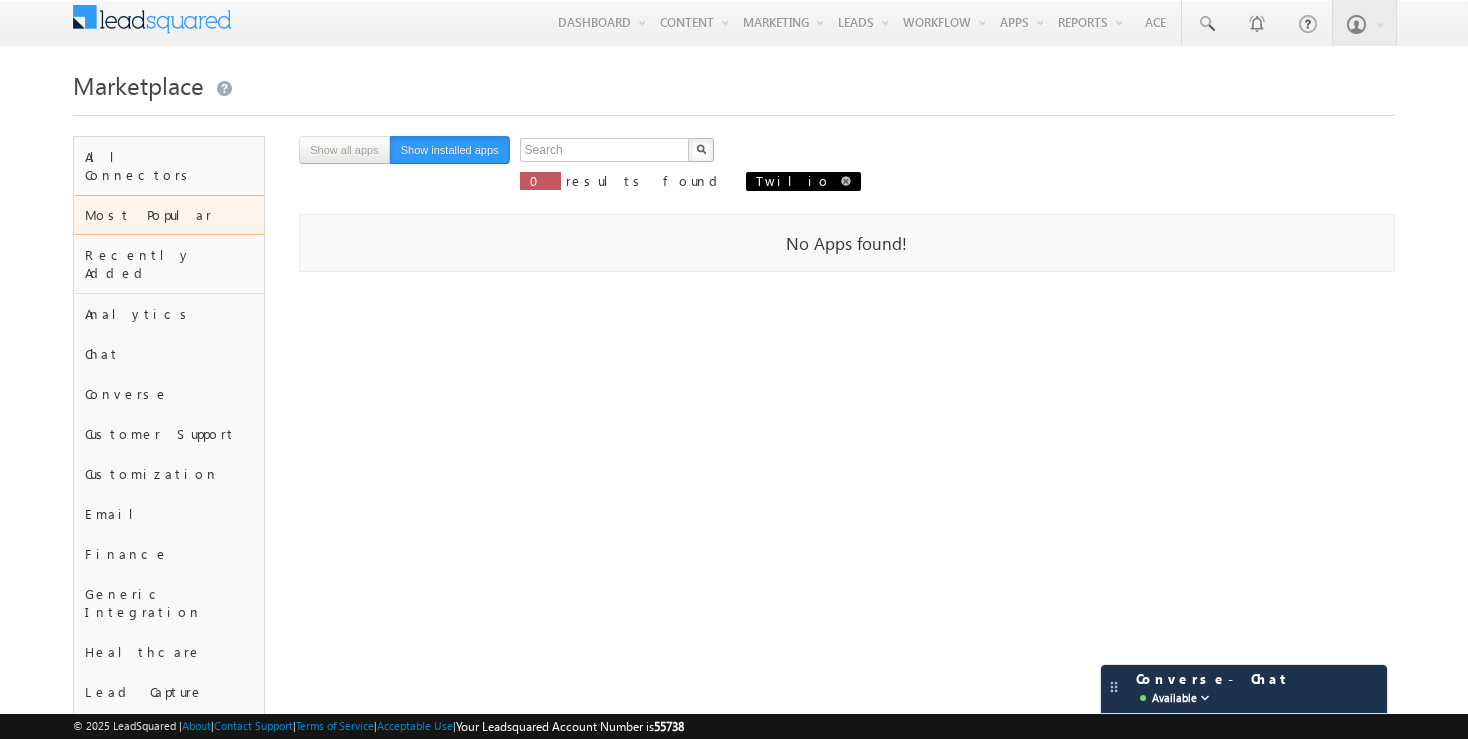 click at bounding box center [846, 181] 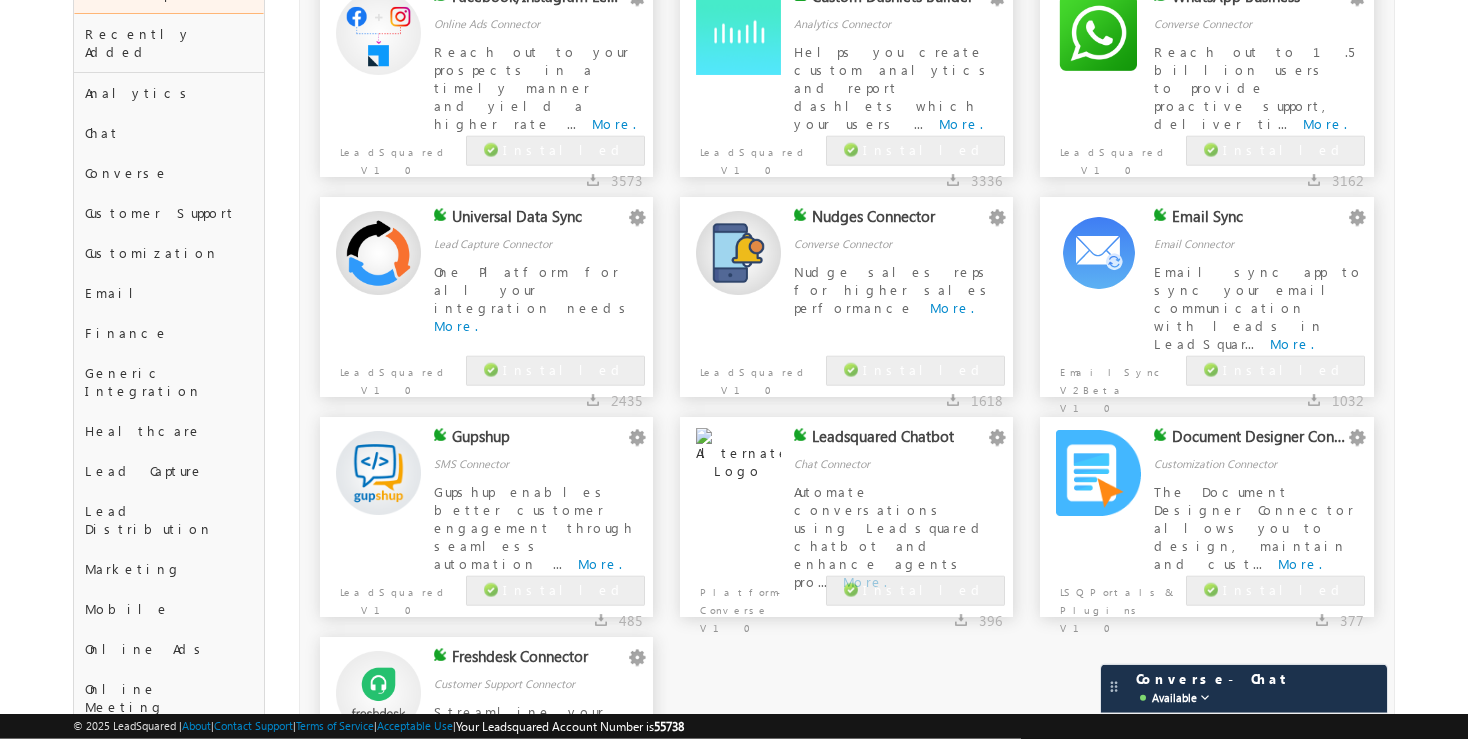scroll, scrollTop: 422, scrollLeft: 0, axis: vertical 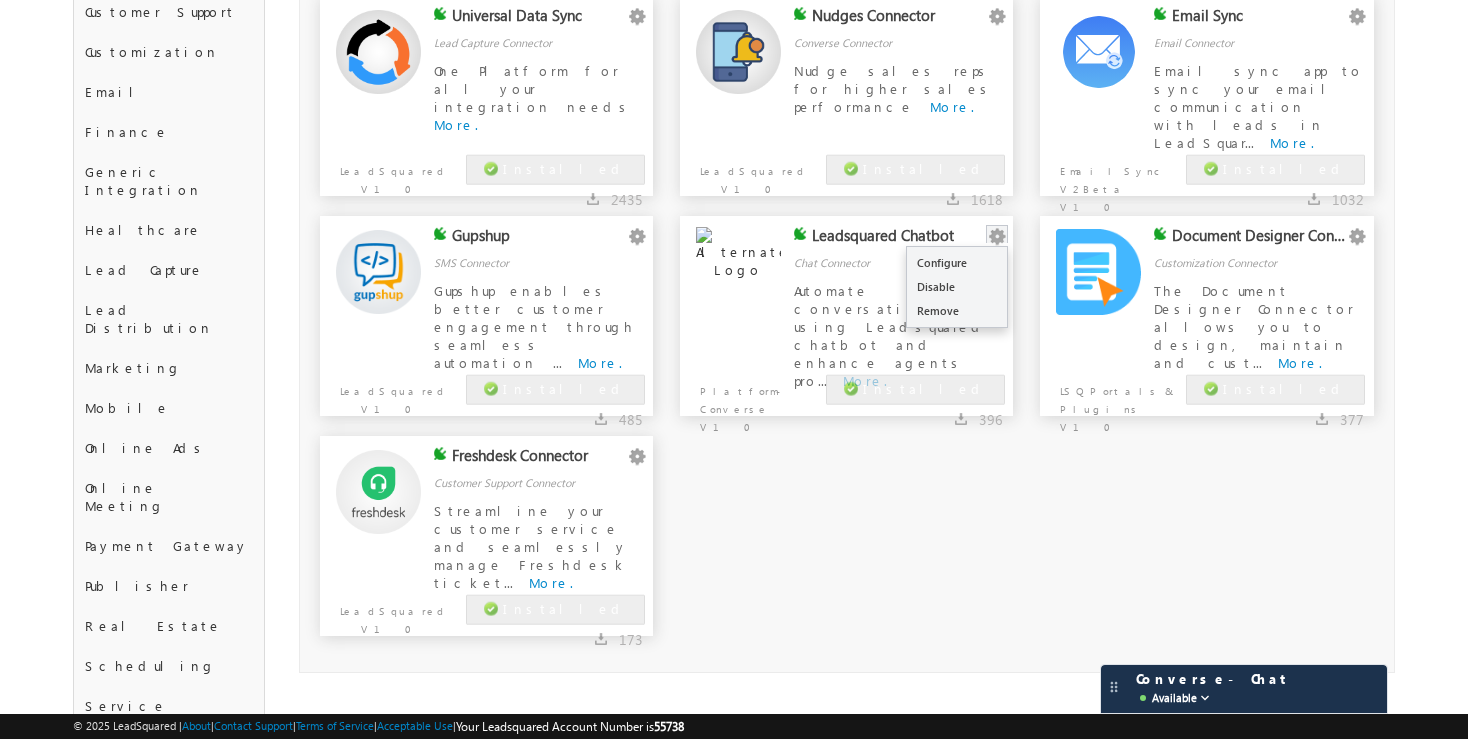 click at bounding box center [997, 237] 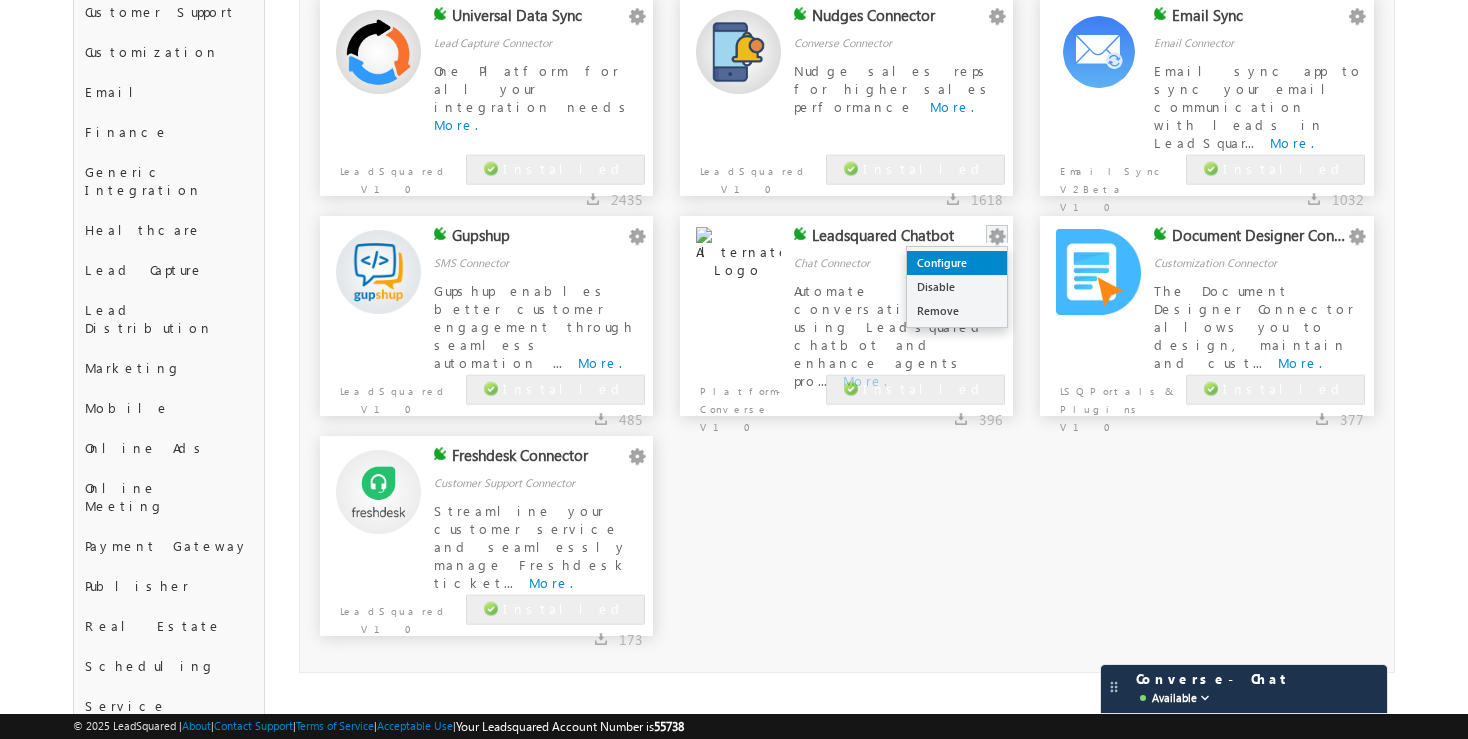 click on "Configure" at bounding box center [957, 263] 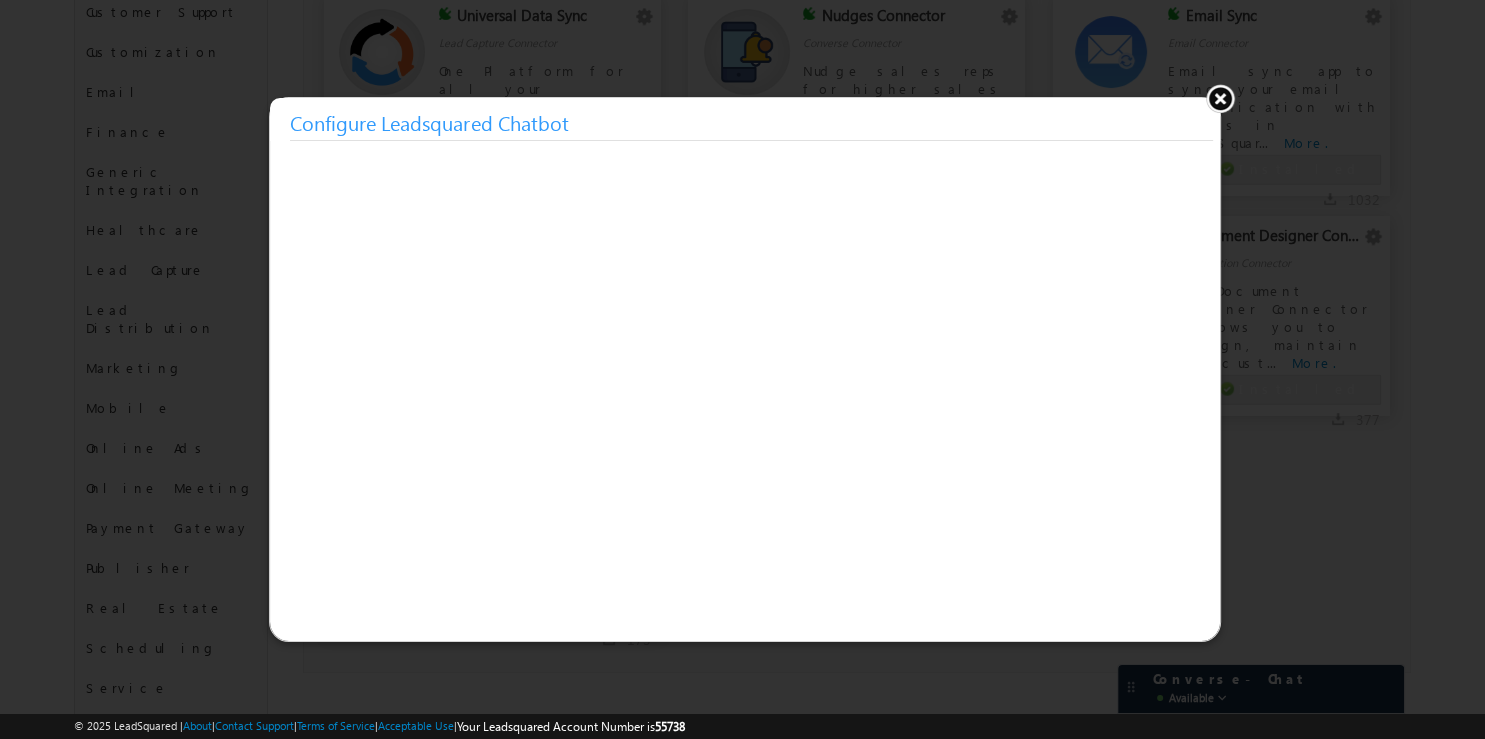 click at bounding box center [1220, 98] 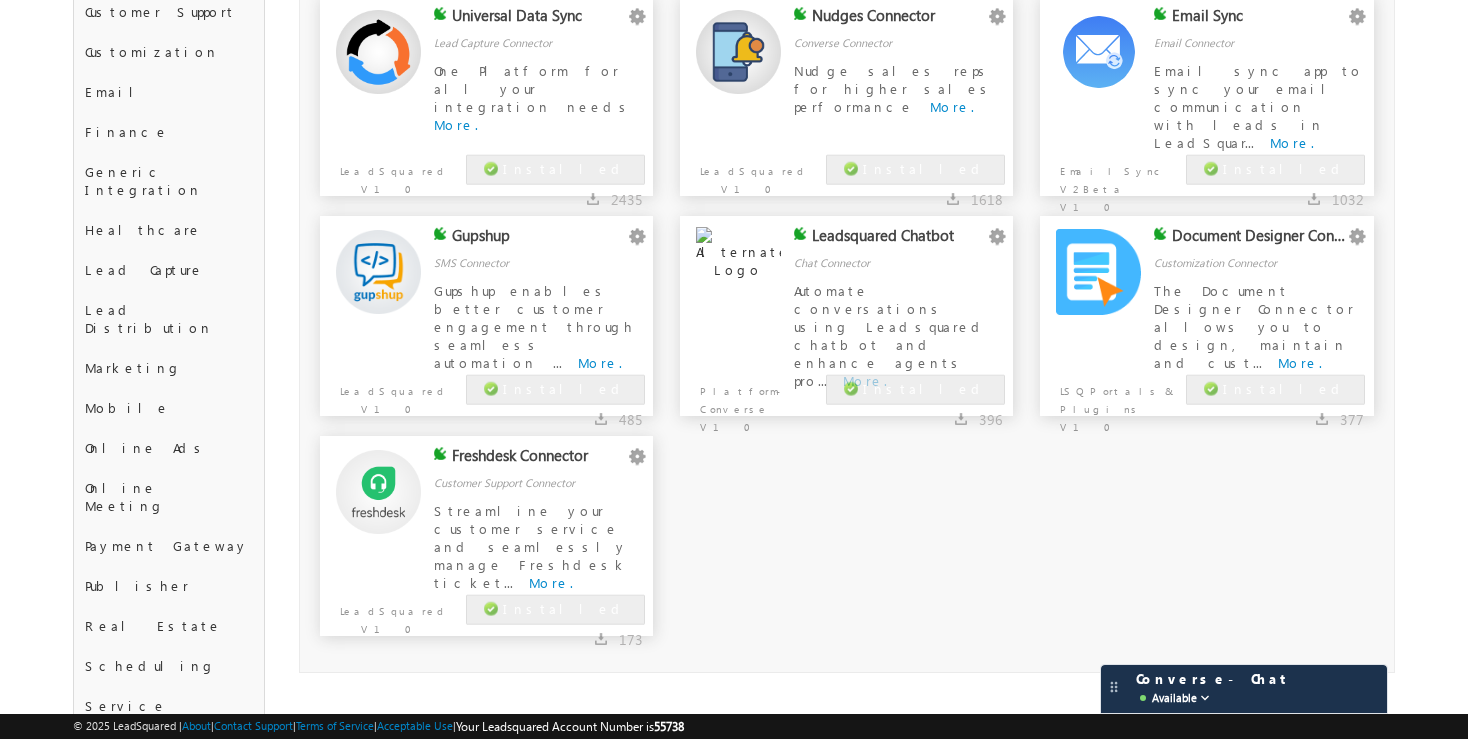 scroll, scrollTop: 0, scrollLeft: 0, axis: both 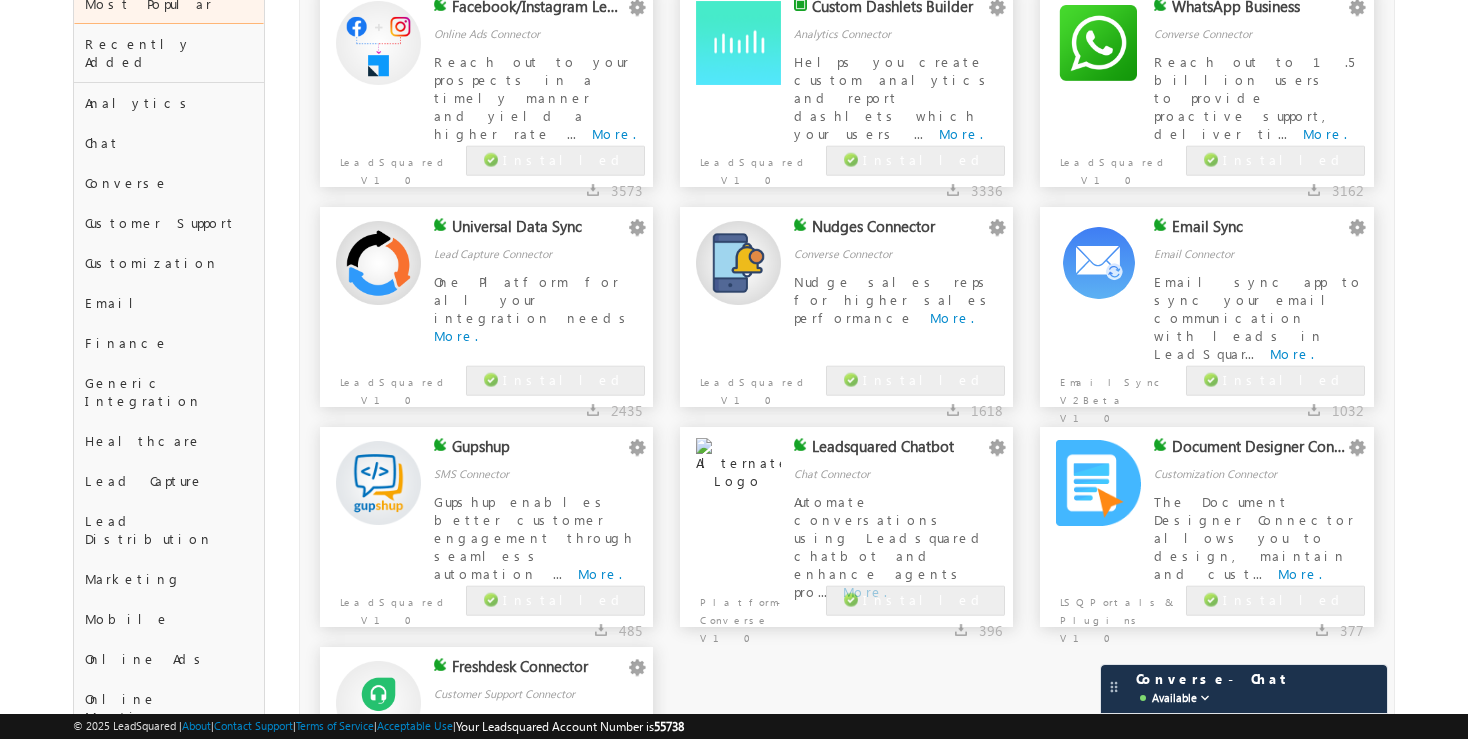 click at bounding box center (378, 483) 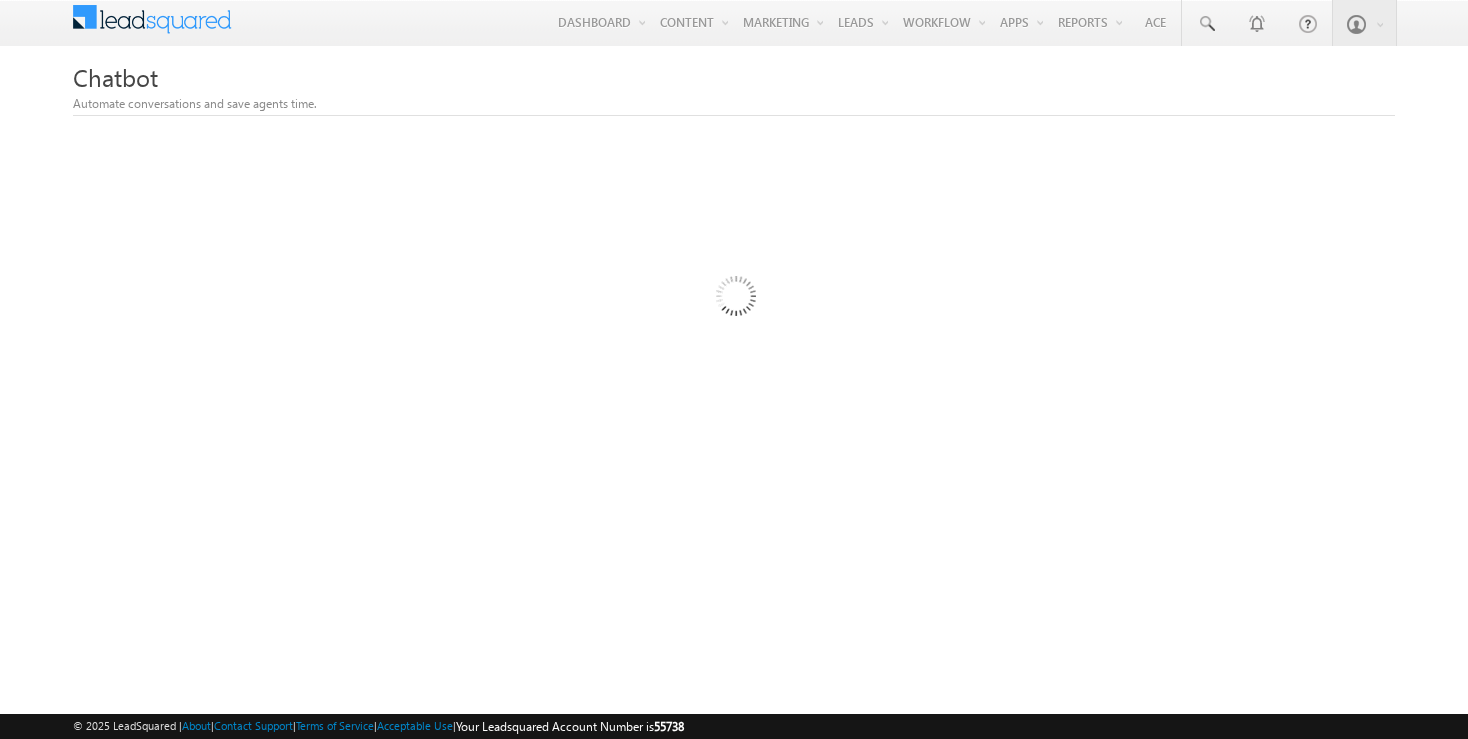 scroll, scrollTop: 0, scrollLeft: 0, axis: both 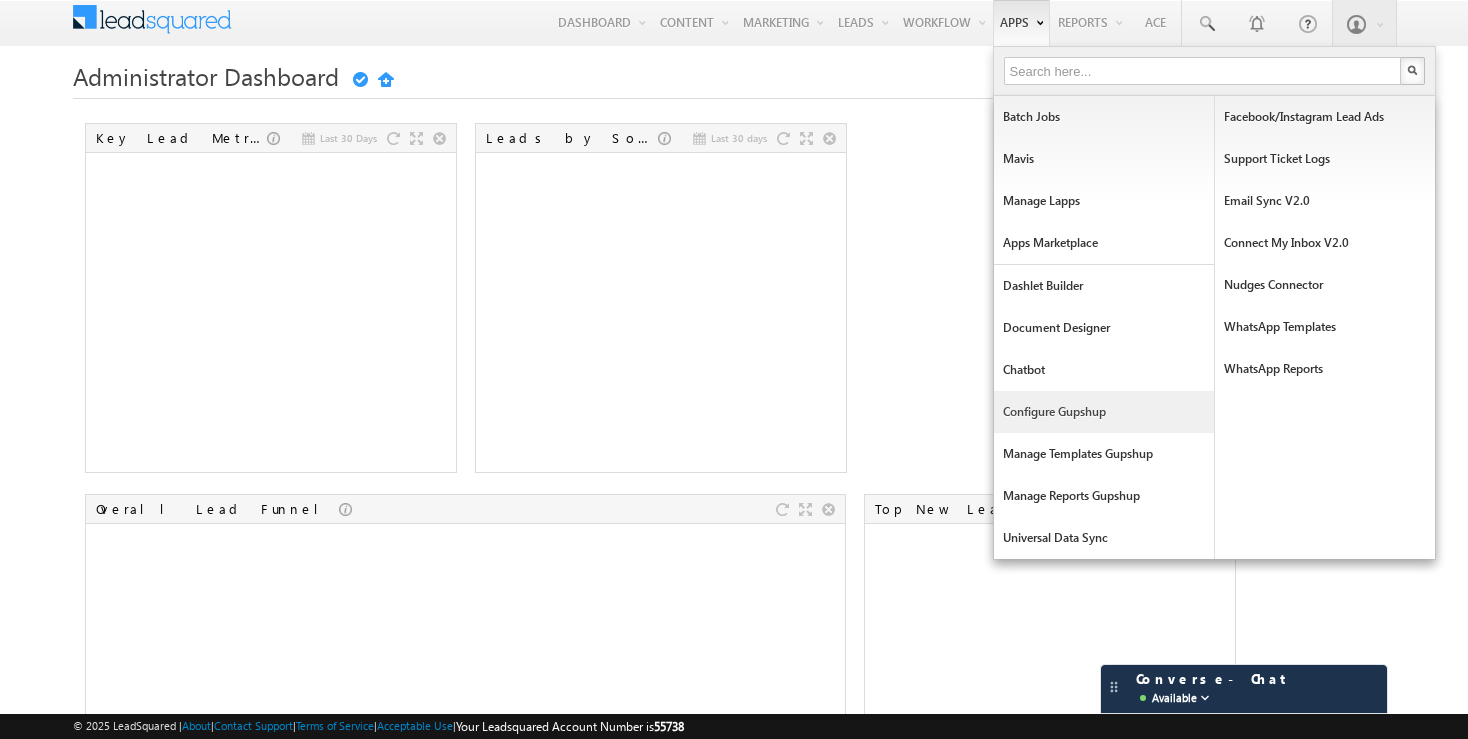 click on "Configure Gupshup" at bounding box center [1104, 412] 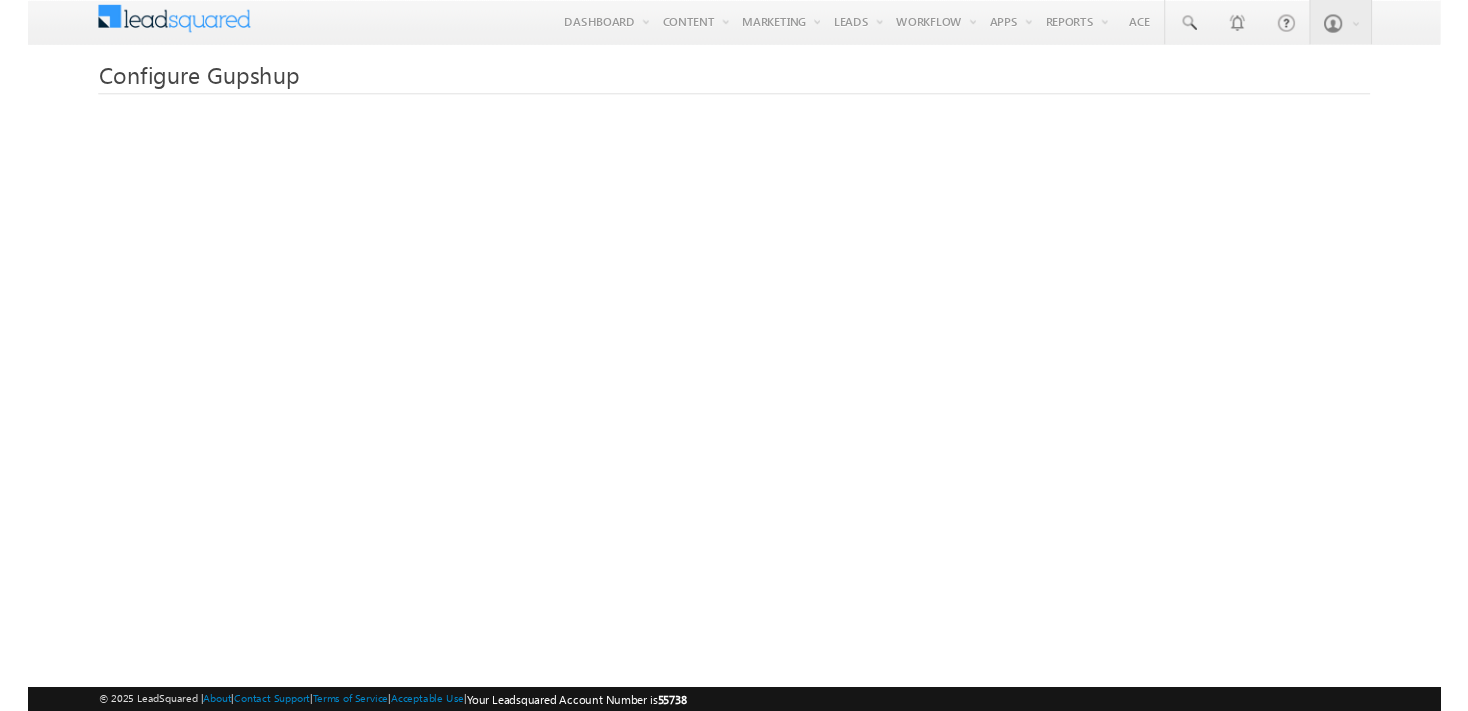 scroll, scrollTop: 0, scrollLeft: 0, axis: both 